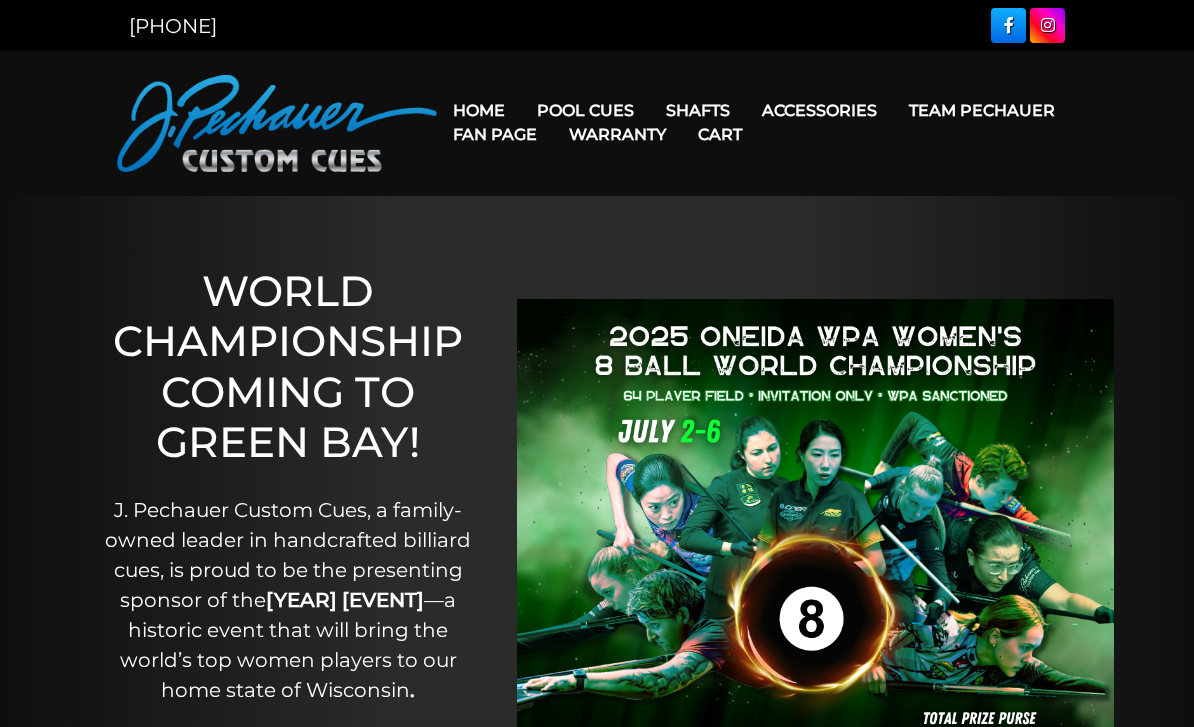 scroll, scrollTop: 0, scrollLeft: 0, axis: both 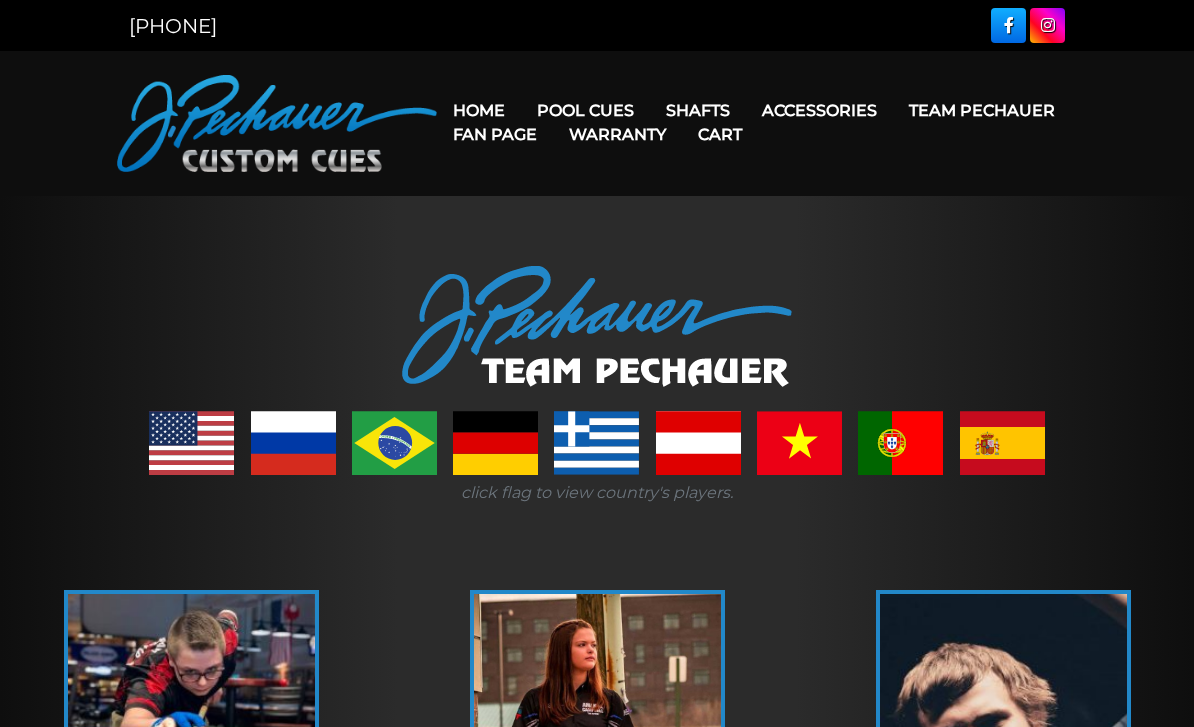 click on "[NAME] Collection" at bounding box center (644, 422) 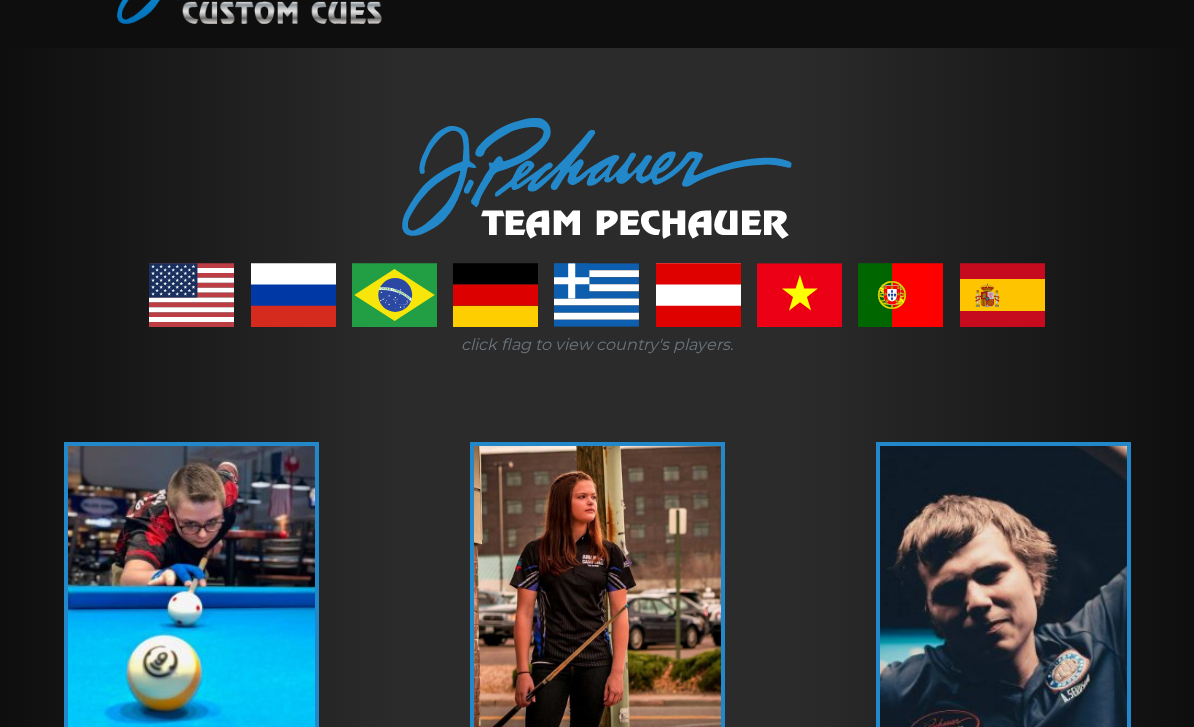 scroll, scrollTop: 248, scrollLeft: 0, axis: vertical 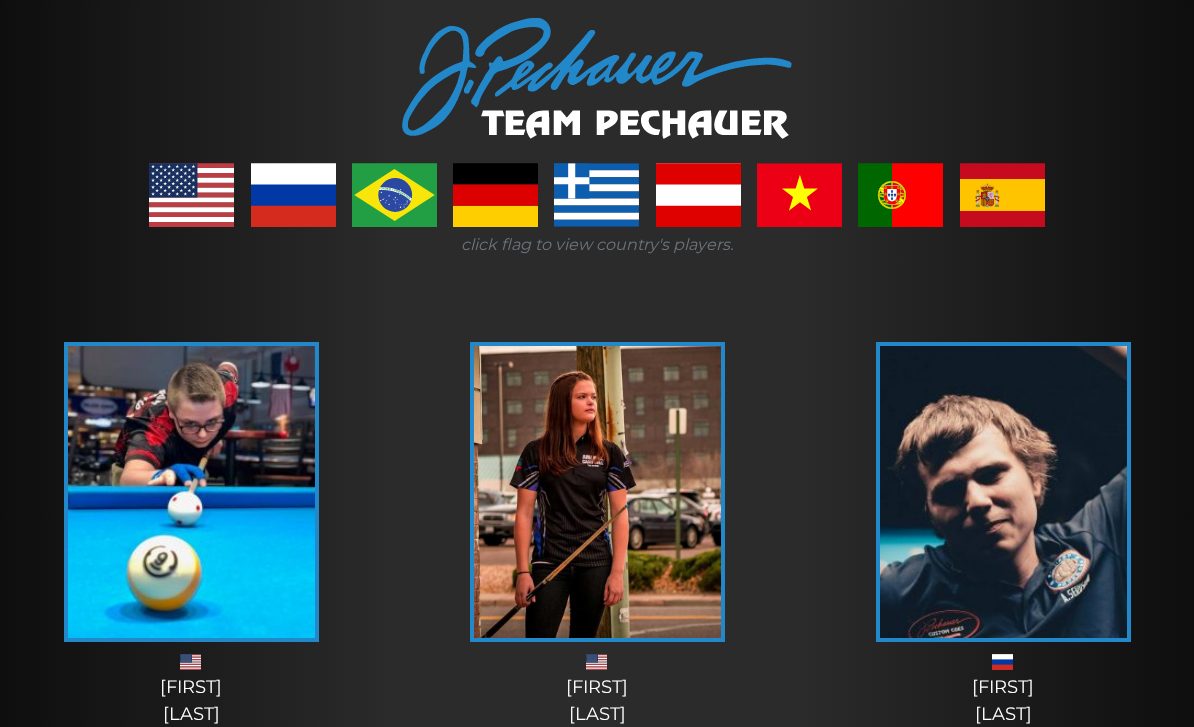 click at bounding box center [596, 195] 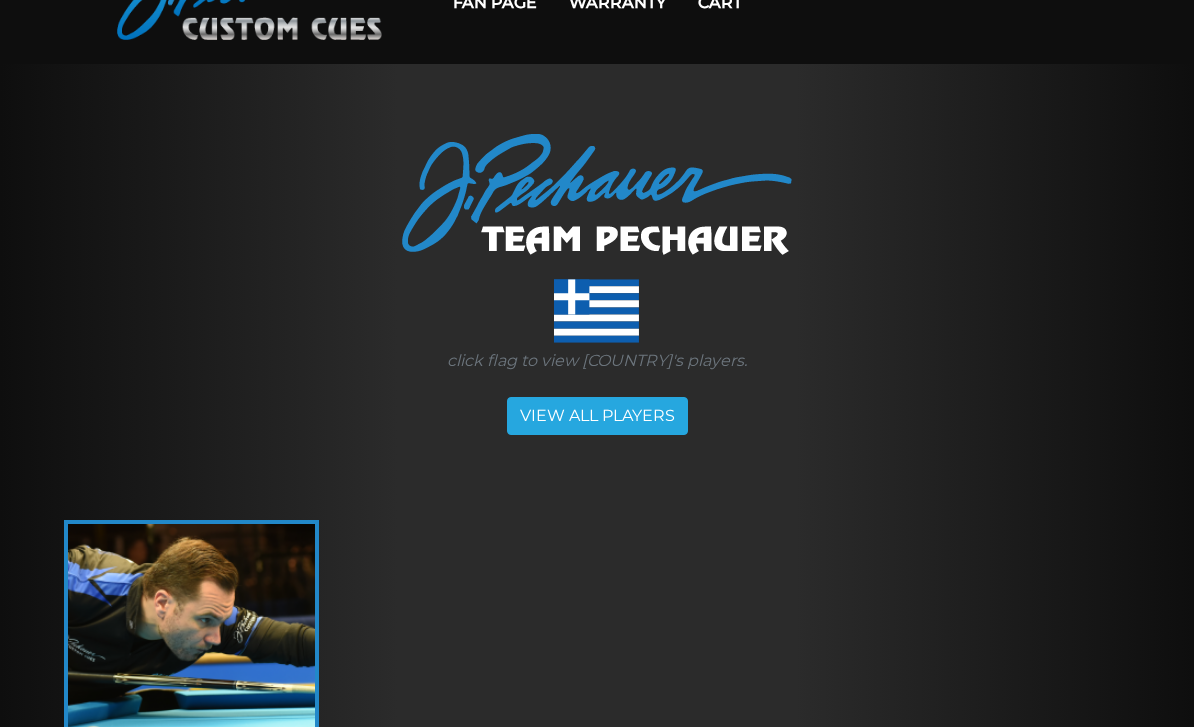 scroll, scrollTop: 0, scrollLeft: 0, axis: both 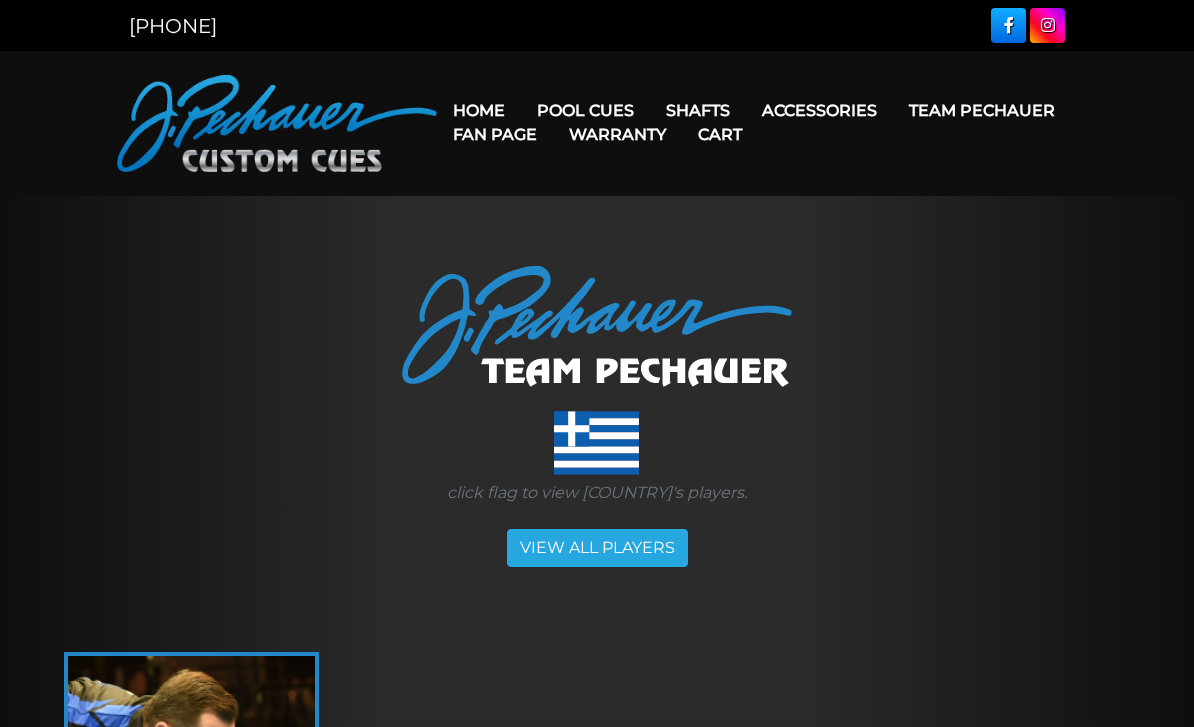 click on "JP Series (T) – NEW" at bounding box center (654, 167) 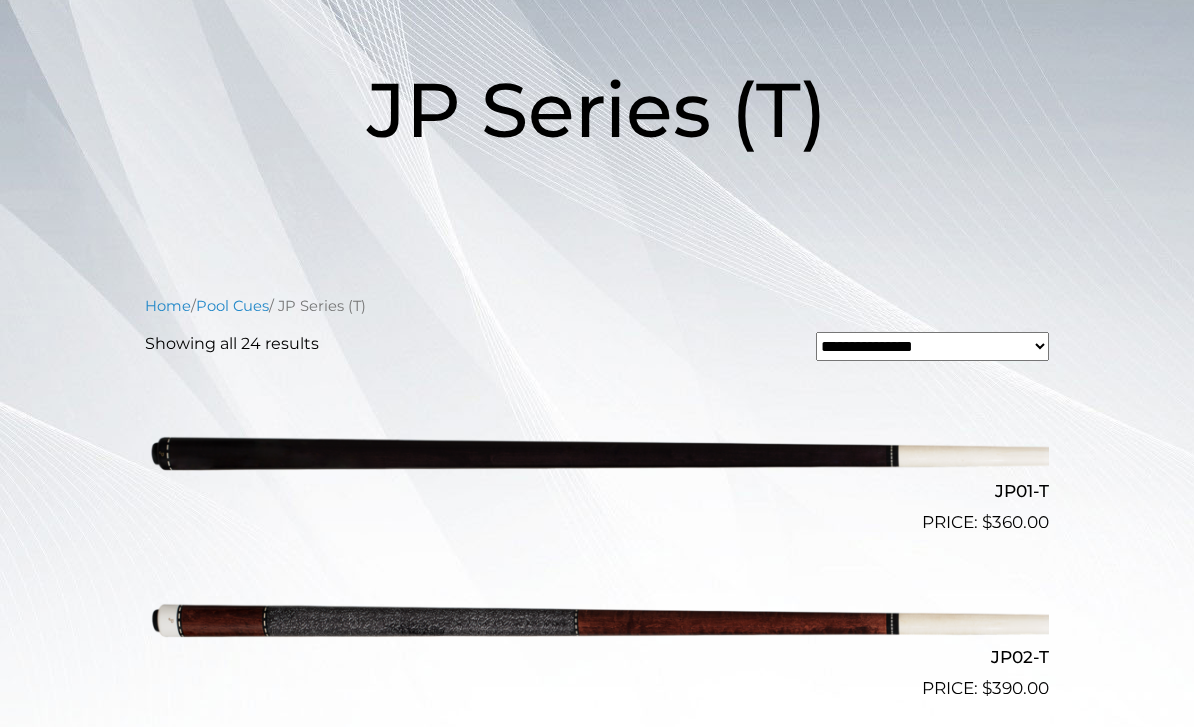 scroll, scrollTop: 335, scrollLeft: 0, axis: vertical 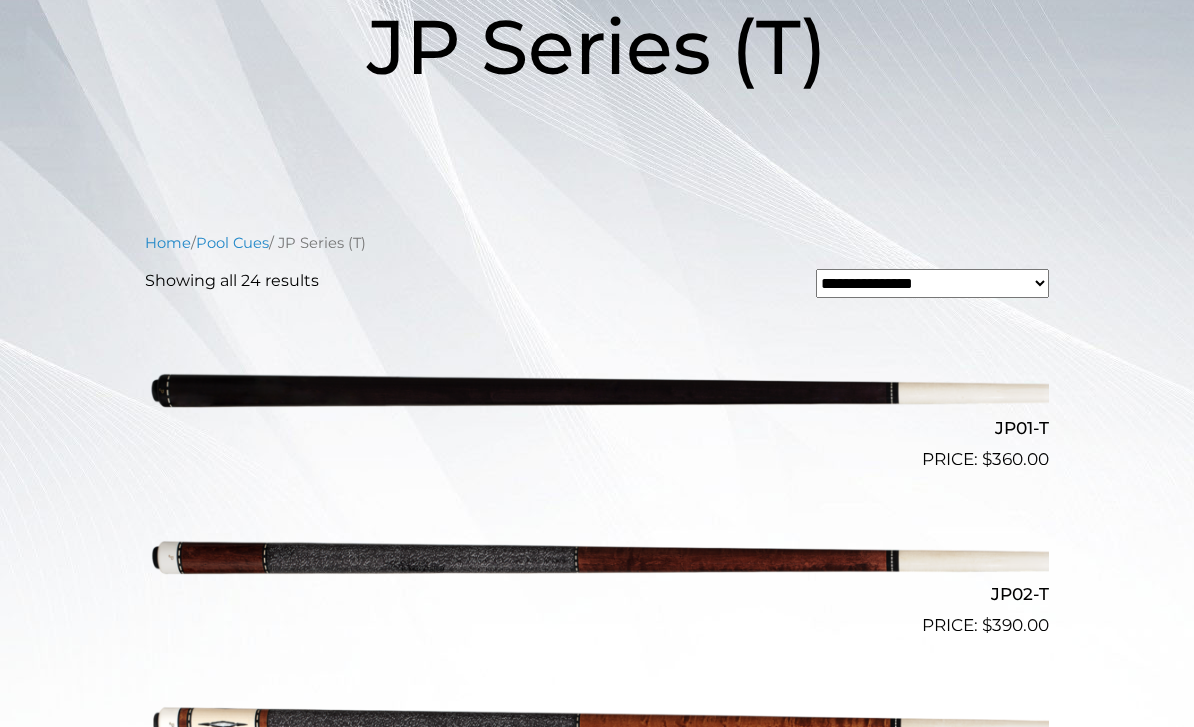 click on "**********" at bounding box center (932, 283) 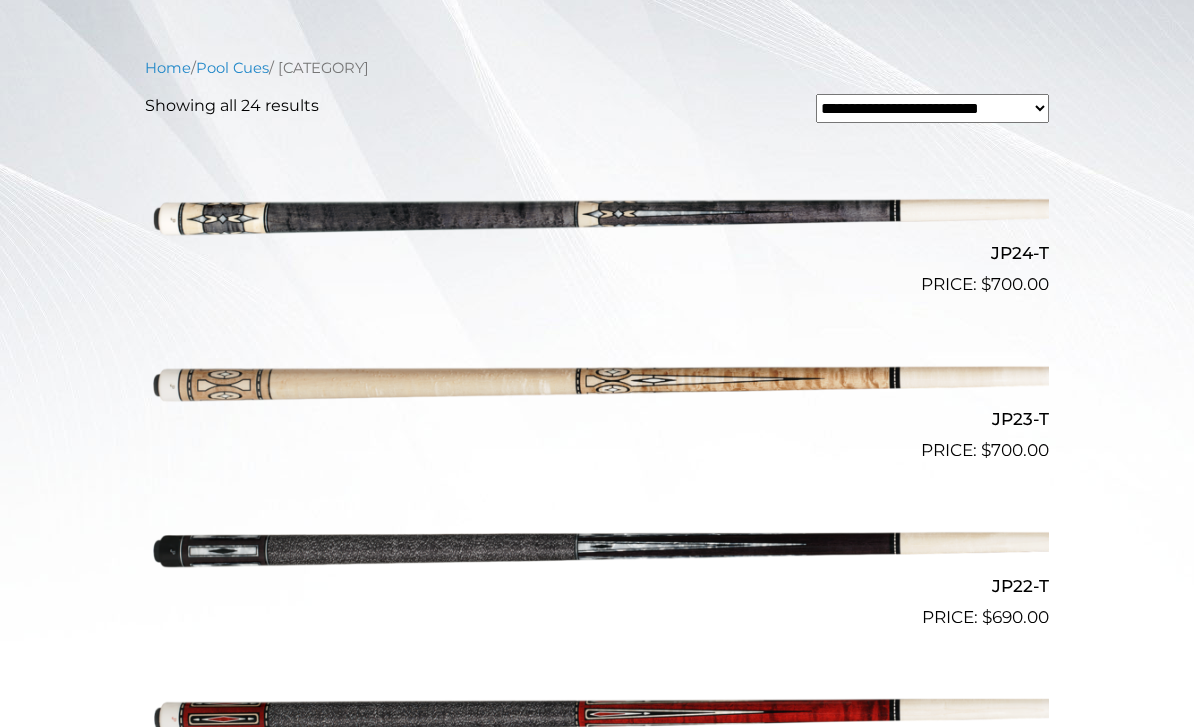 scroll, scrollTop: 461, scrollLeft: 0, axis: vertical 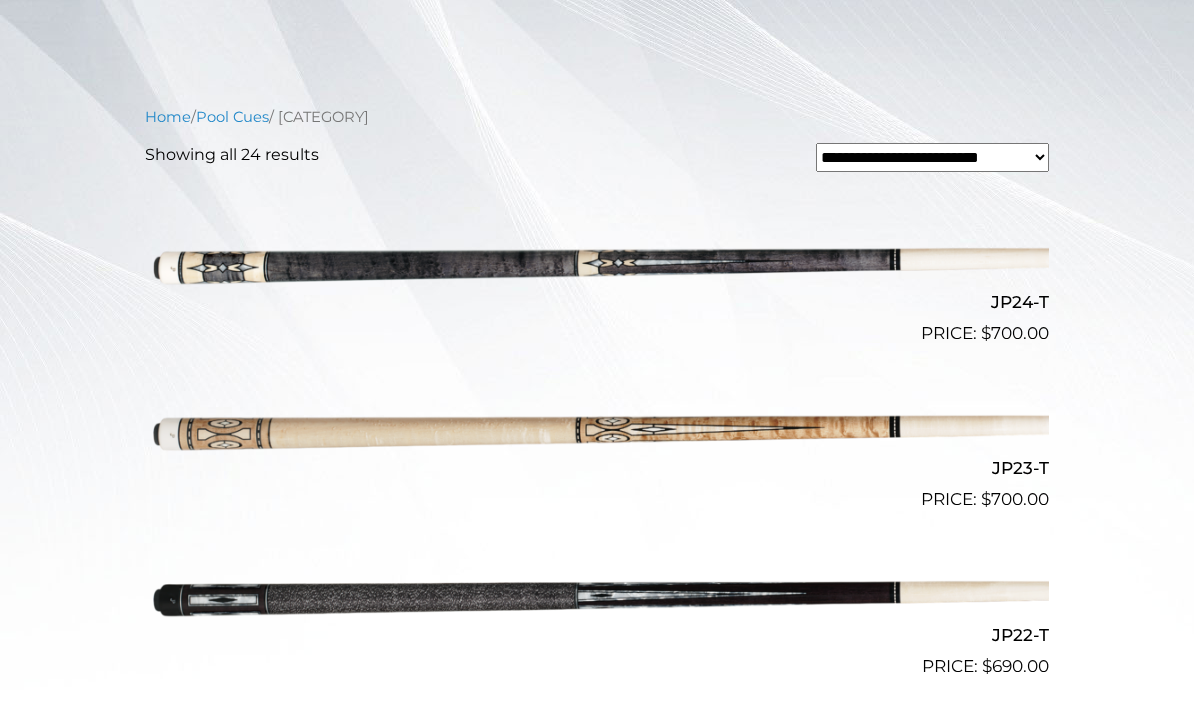 click at bounding box center [597, 263] 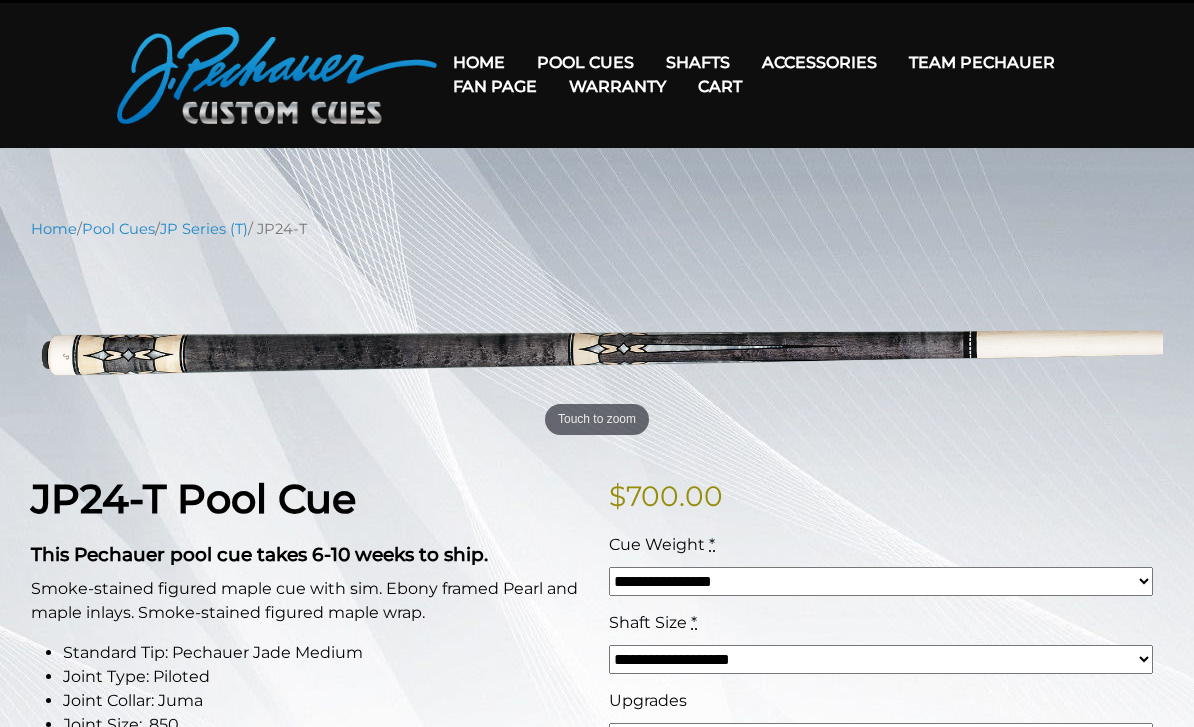 scroll, scrollTop: 236, scrollLeft: 0, axis: vertical 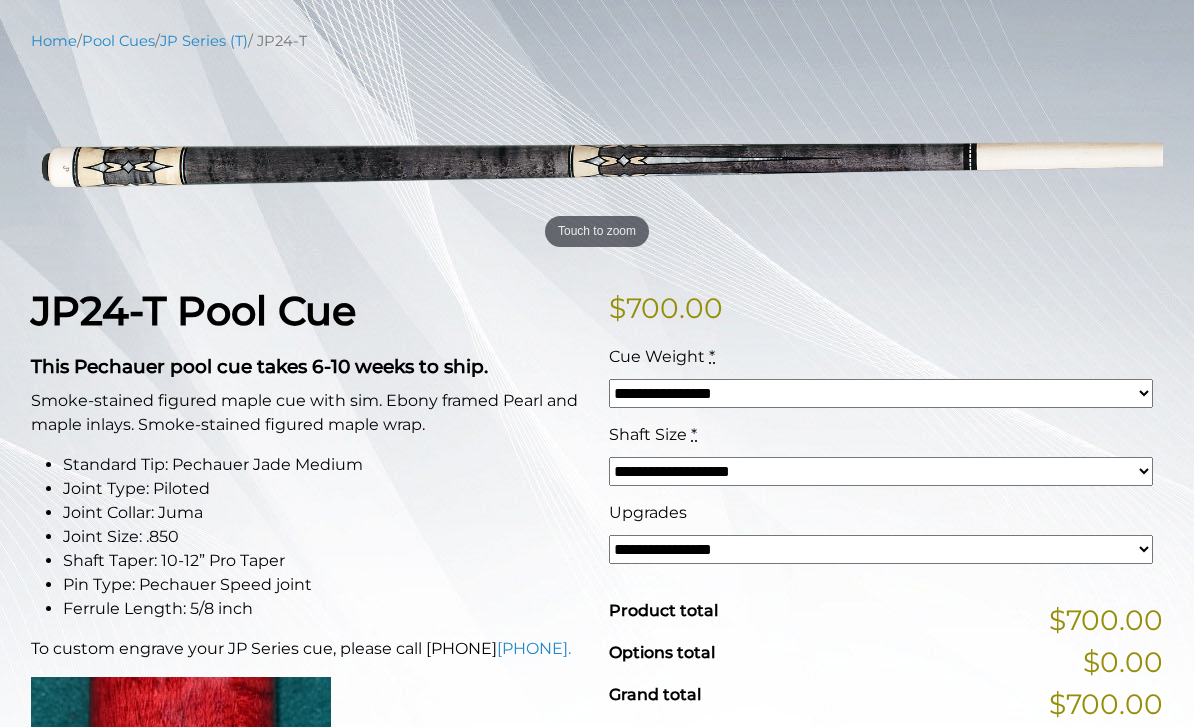 click on "**********" at bounding box center (881, 393) 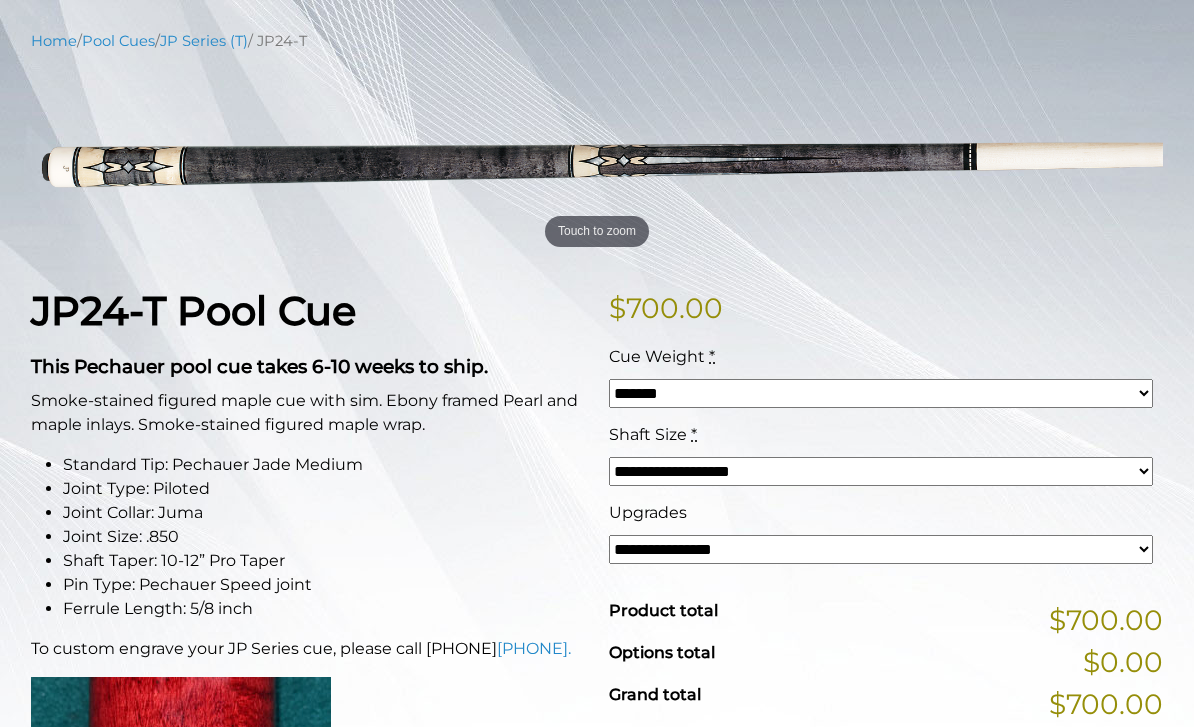 click on "**********" at bounding box center [881, 471] 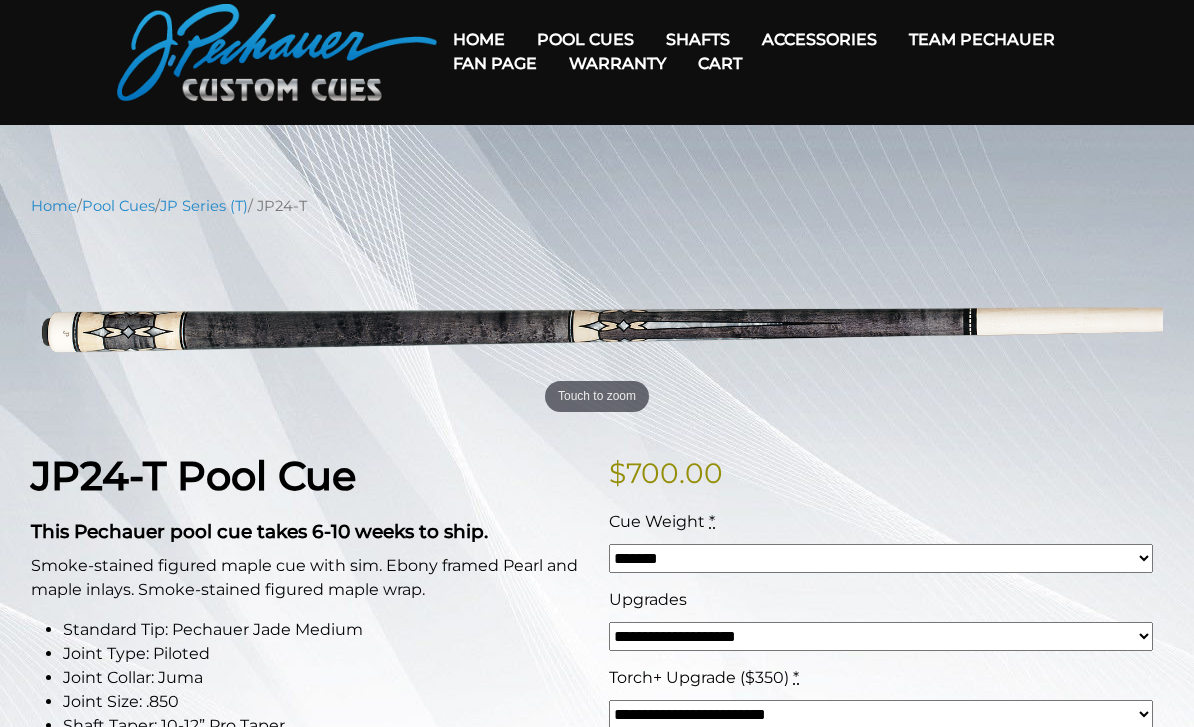 scroll, scrollTop: 0, scrollLeft: 0, axis: both 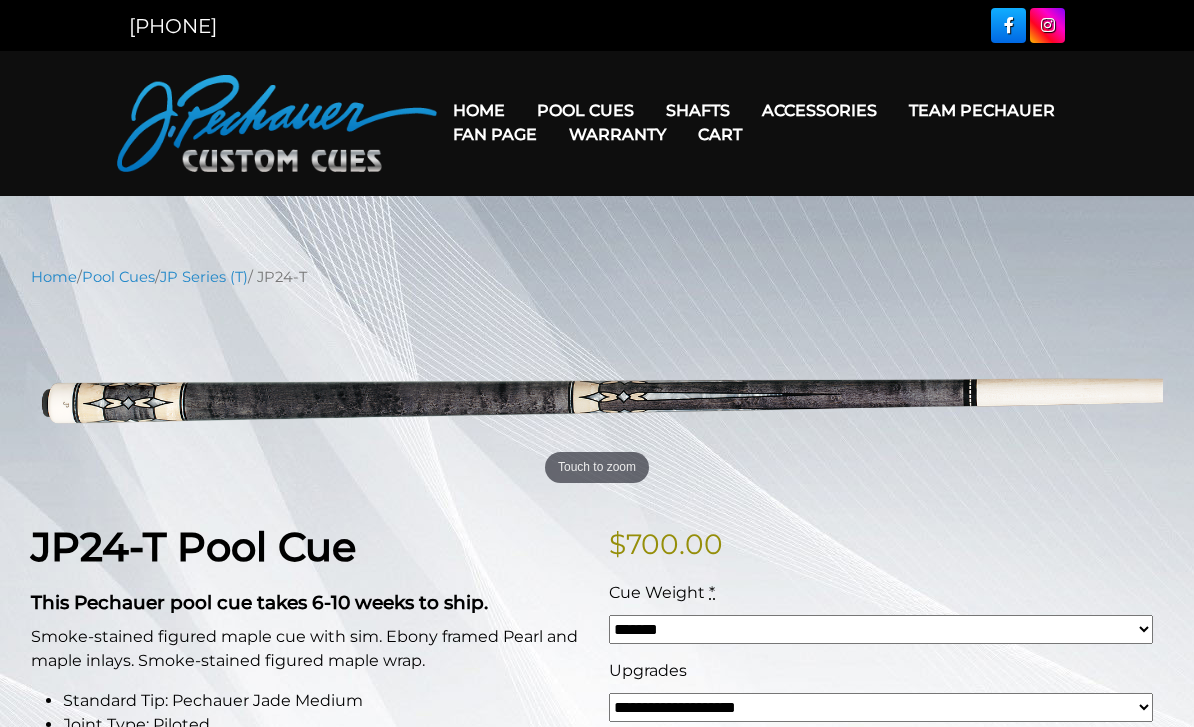 click on "Pro Series (R) – NEW" at bounding box center (646, 196) 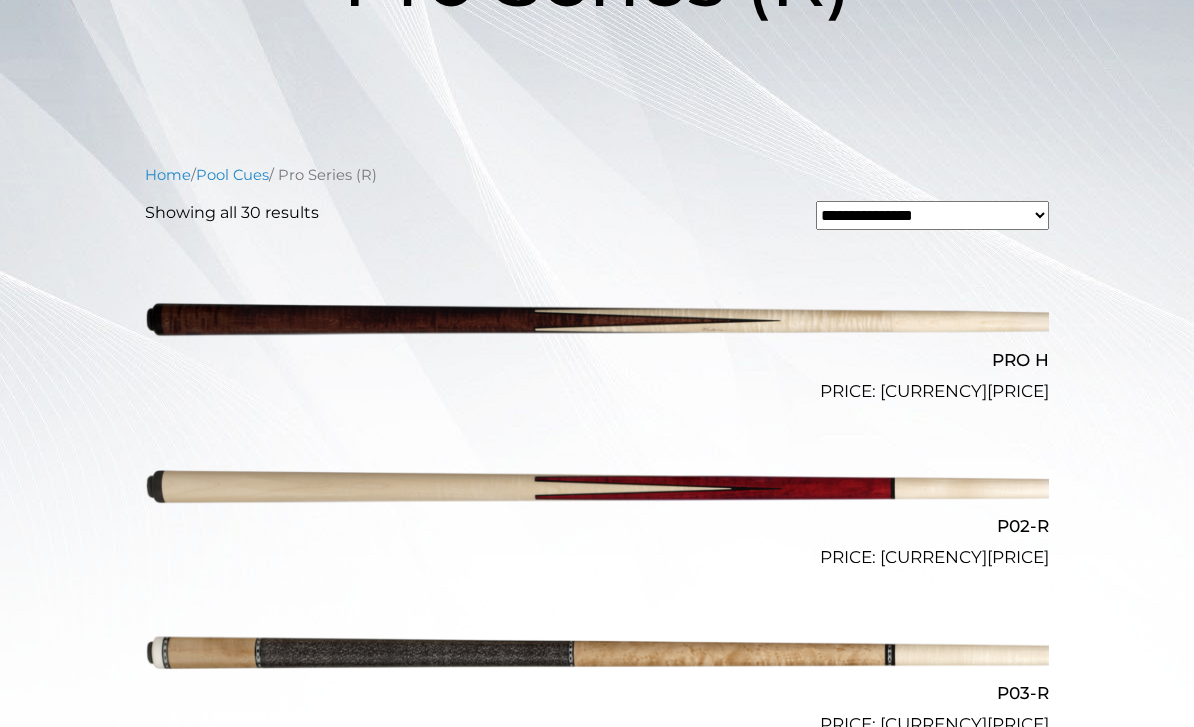 scroll, scrollTop: 416, scrollLeft: 0, axis: vertical 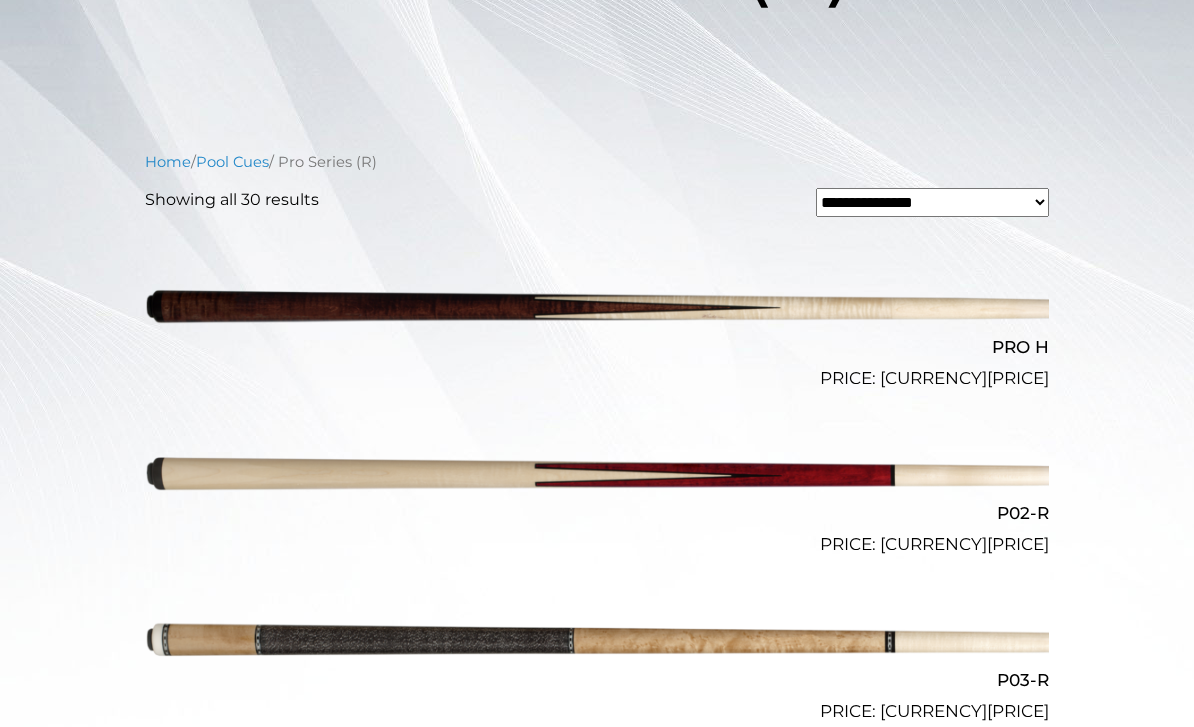 click on "**********" at bounding box center [932, 202] 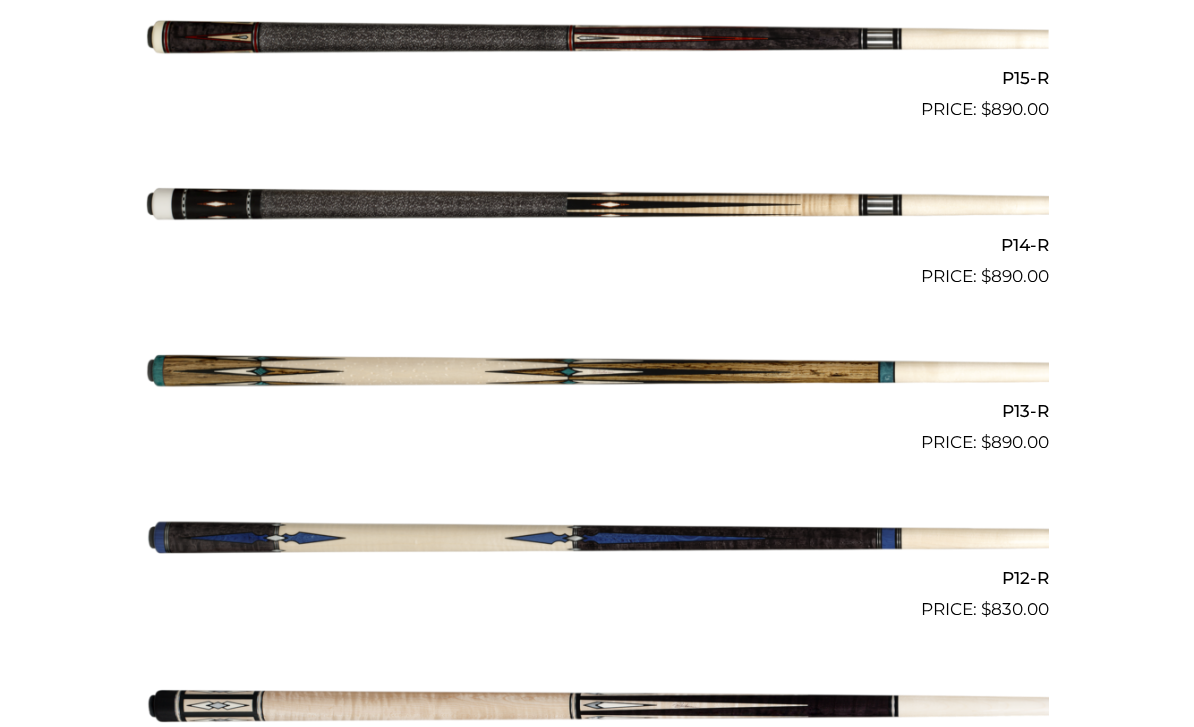 scroll, scrollTop: 3185, scrollLeft: 0, axis: vertical 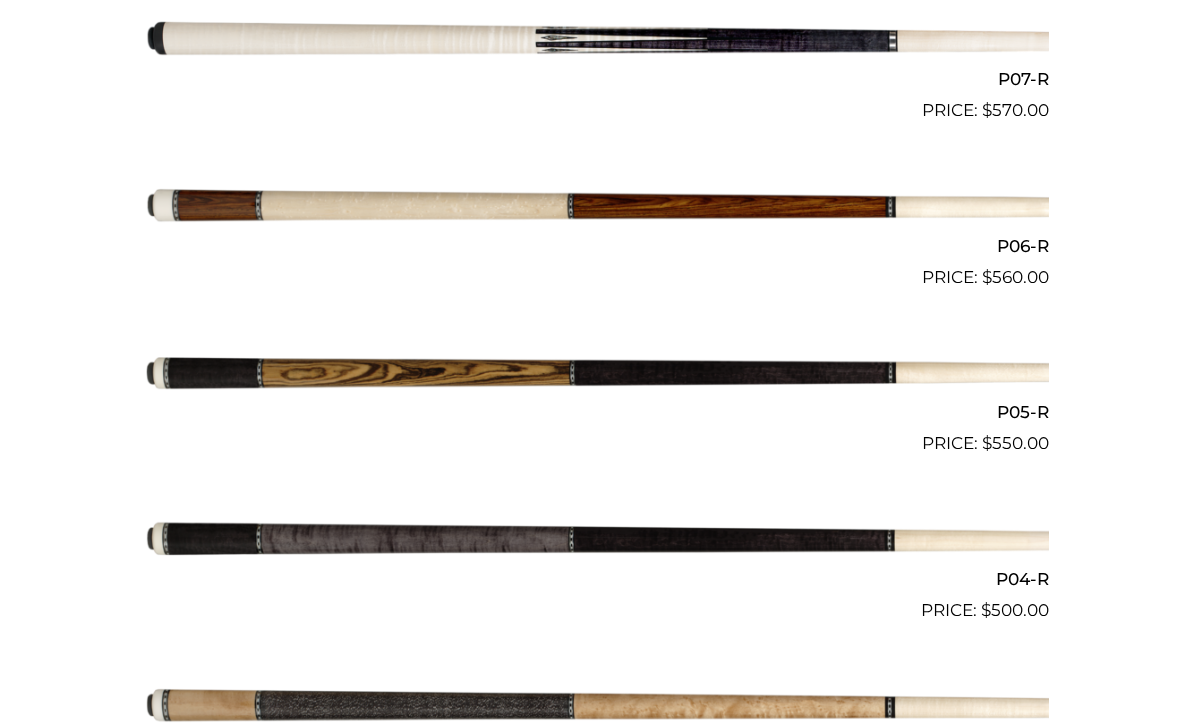 click at bounding box center (597, 374) 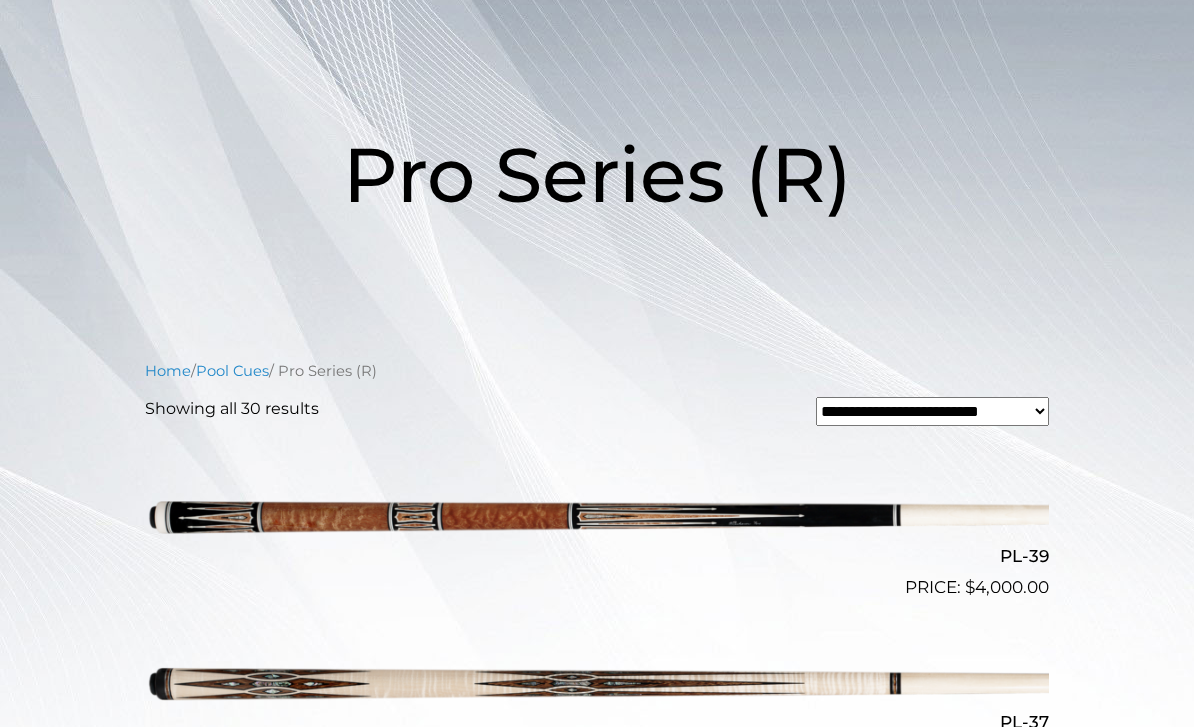 scroll, scrollTop: 0, scrollLeft: 0, axis: both 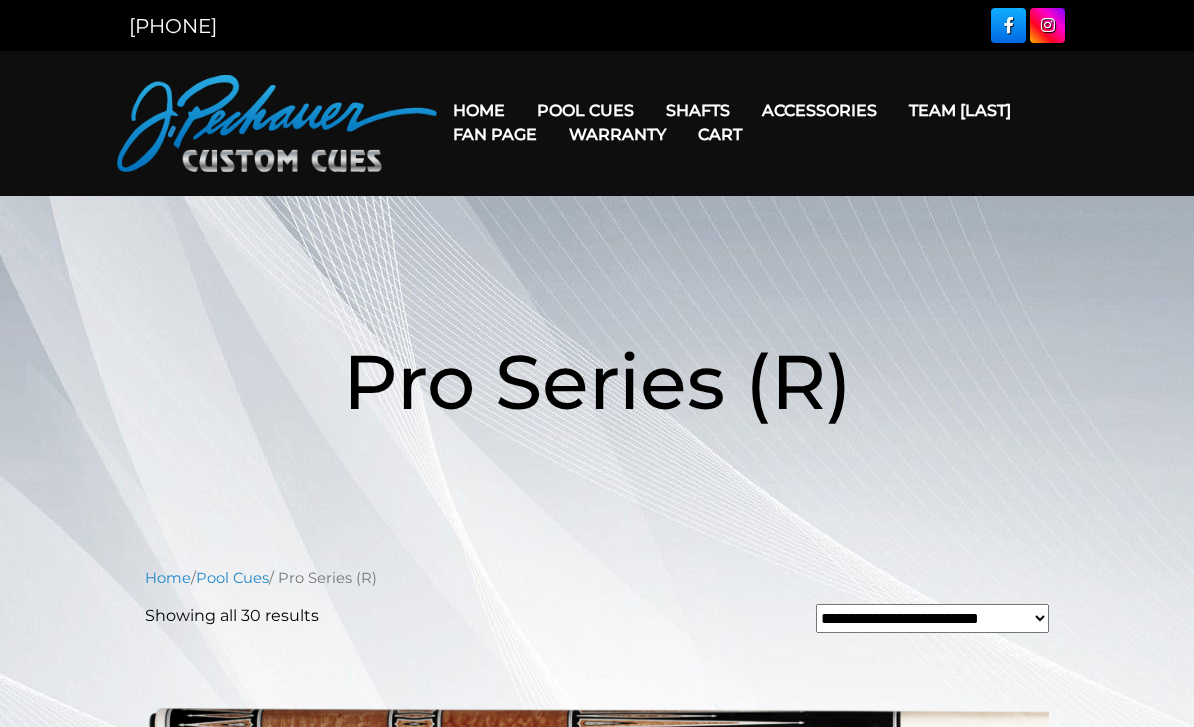 click on "Team Pechauer" at bounding box center [960, 110] 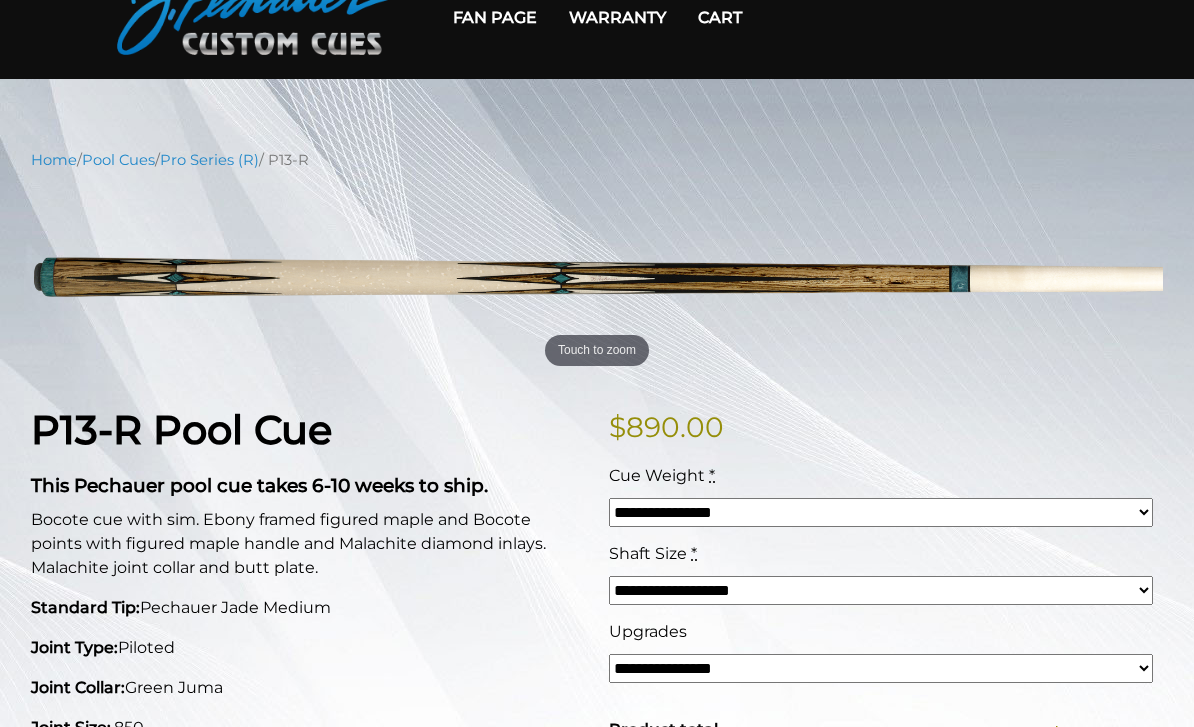 scroll, scrollTop: 117, scrollLeft: 0, axis: vertical 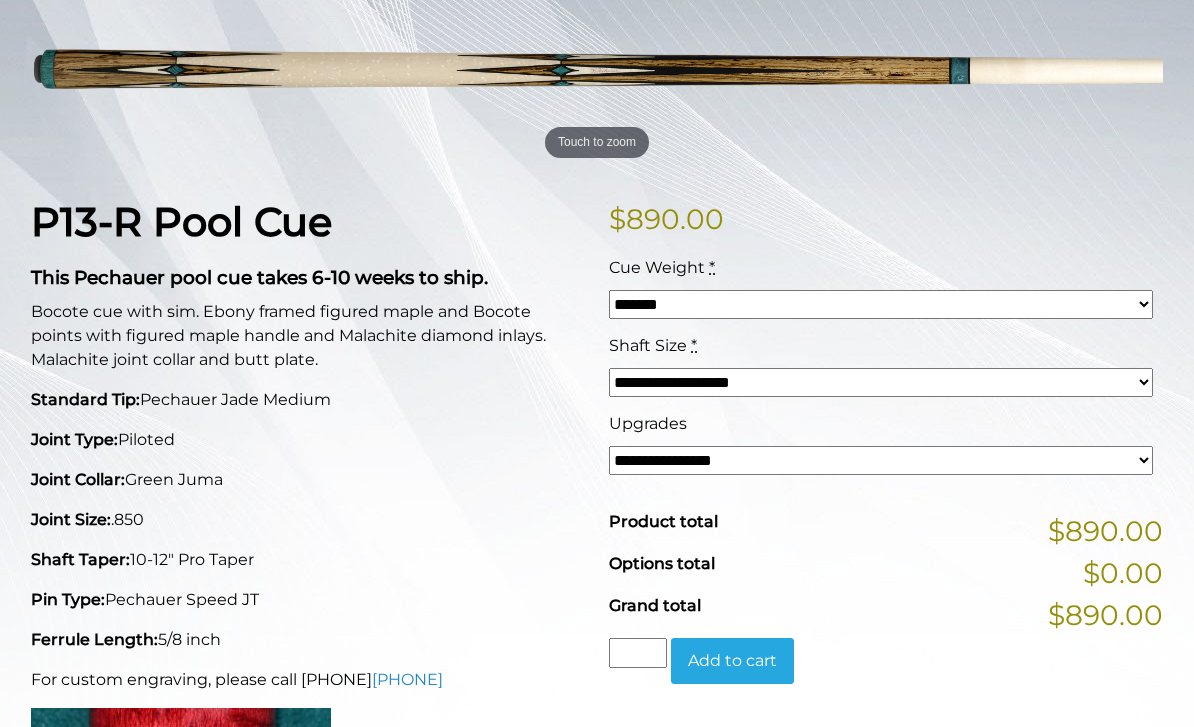 click on "**********" at bounding box center (881, 382) 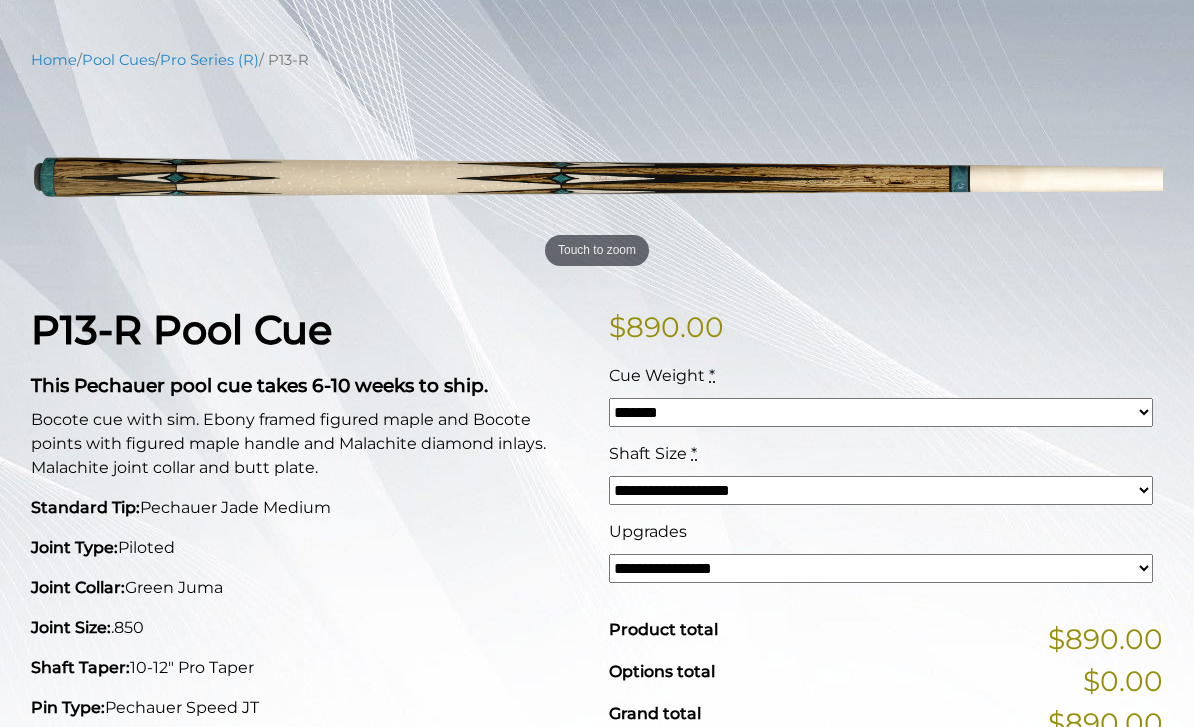 scroll, scrollTop: 0, scrollLeft: 0, axis: both 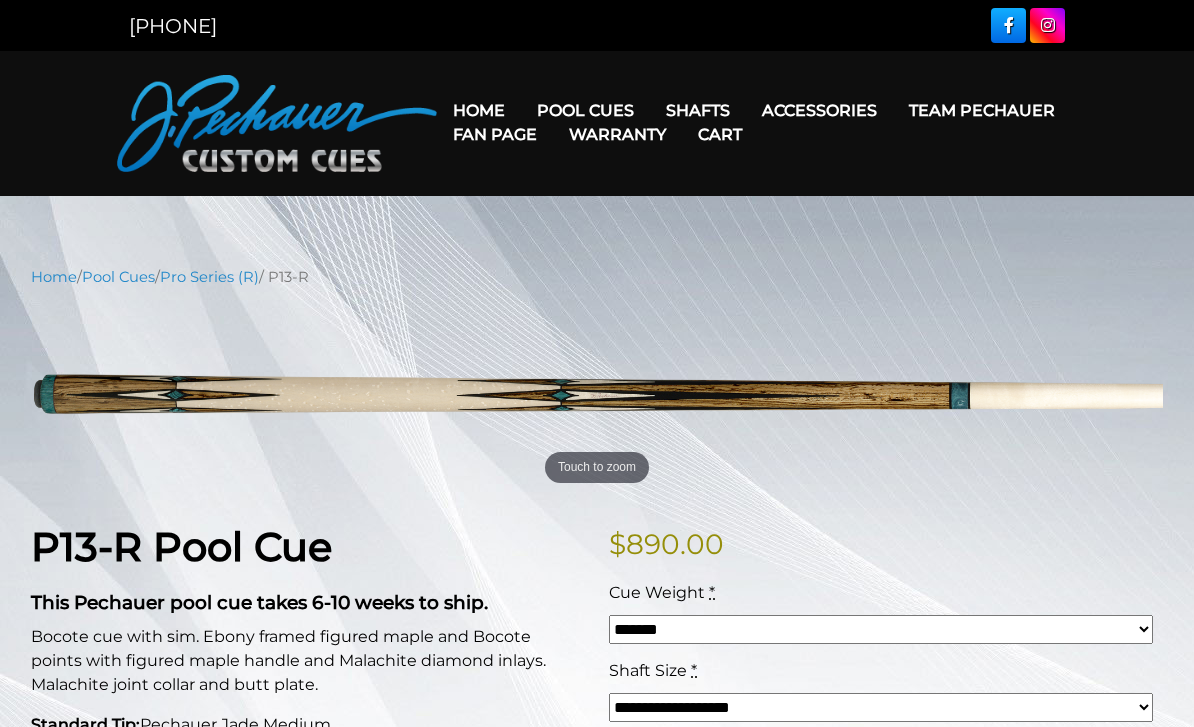 click on "Fan Page" at bounding box center (495, 134) 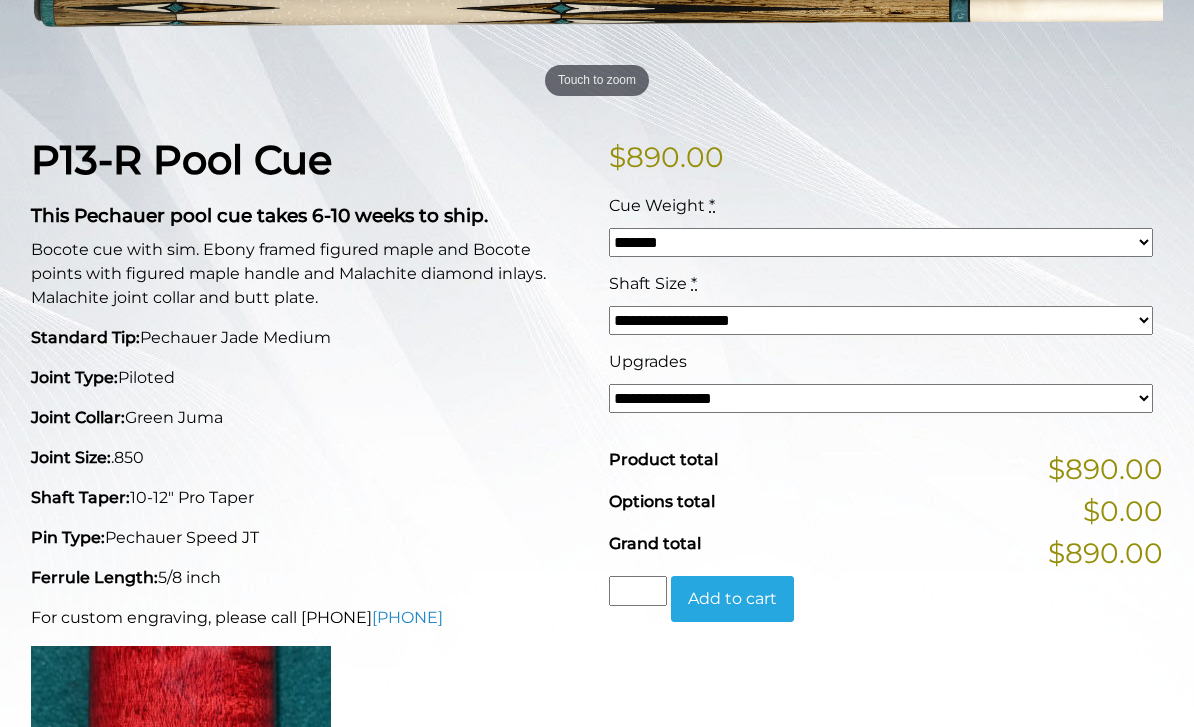 scroll, scrollTop: 386, scrollLeft: 0, axis: vertical 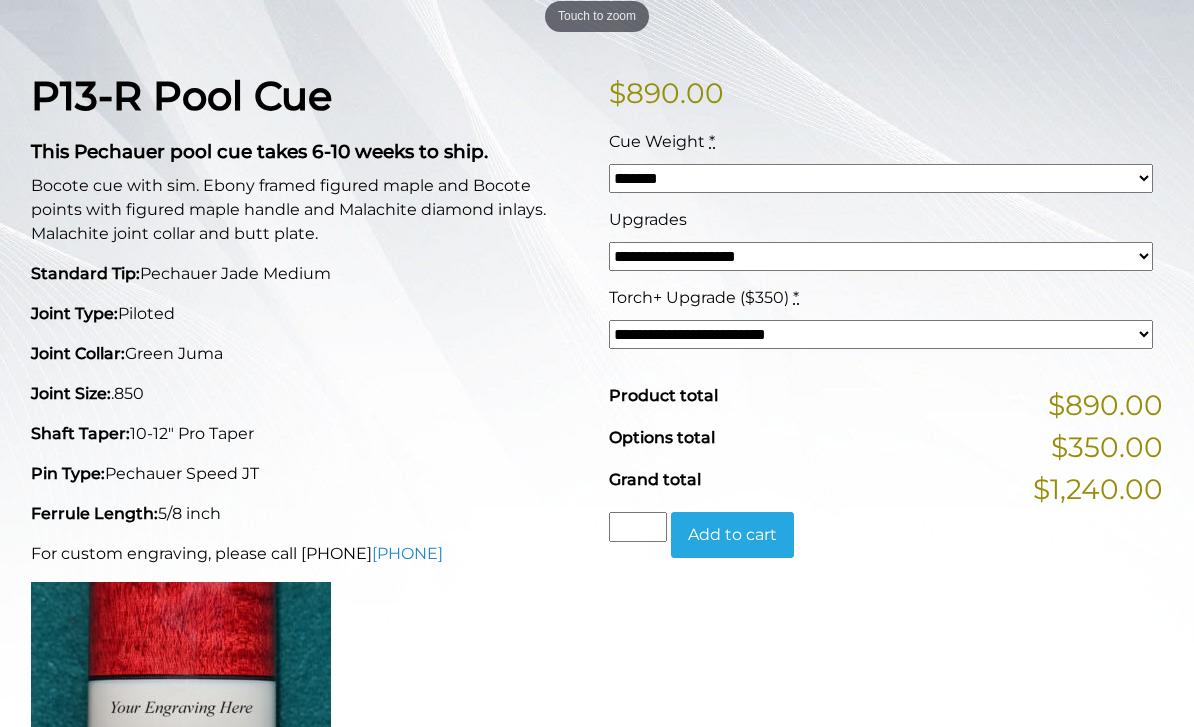 click on "**********" at bounding box center [881, 256] 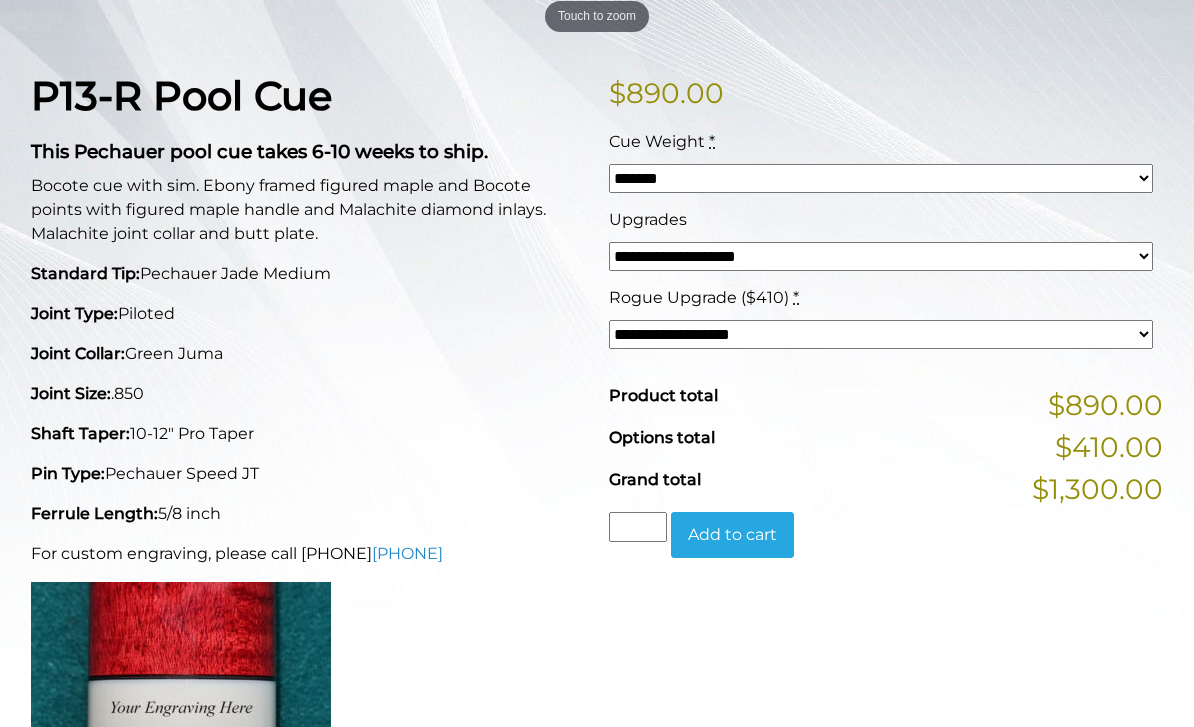 click on "**********" at bounding box center (881, 334) 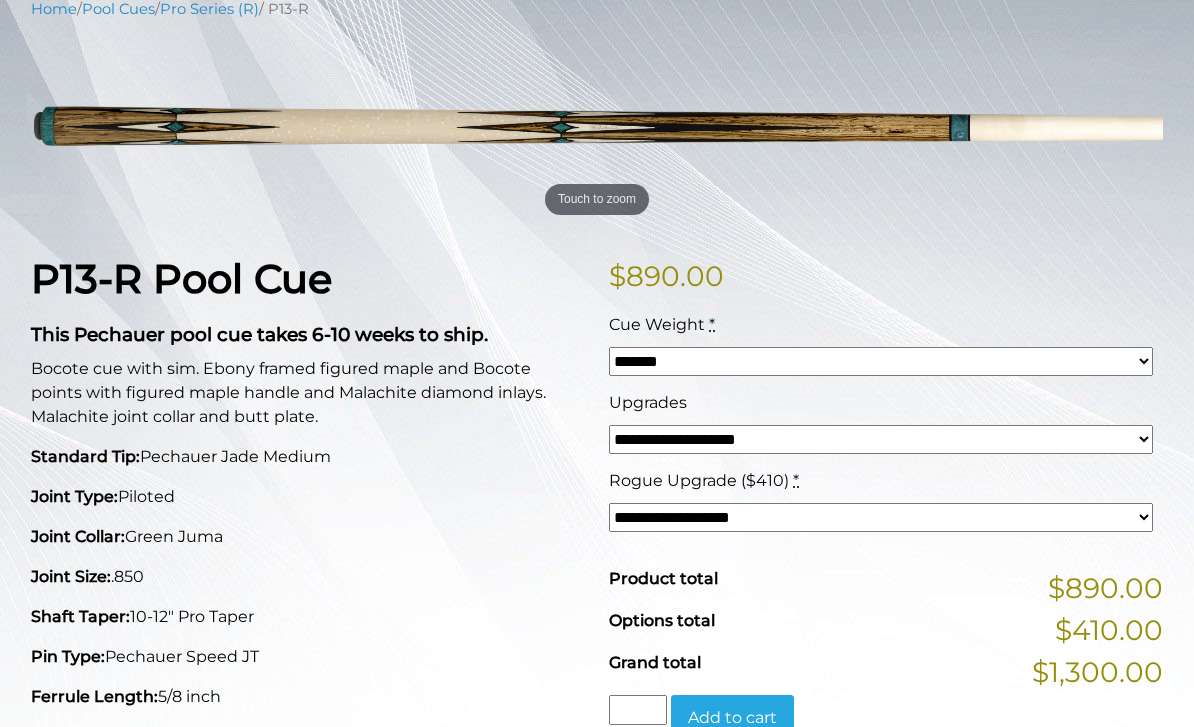 scroll, scrollTop: 374, scrollLeft: 0, axis: vertical 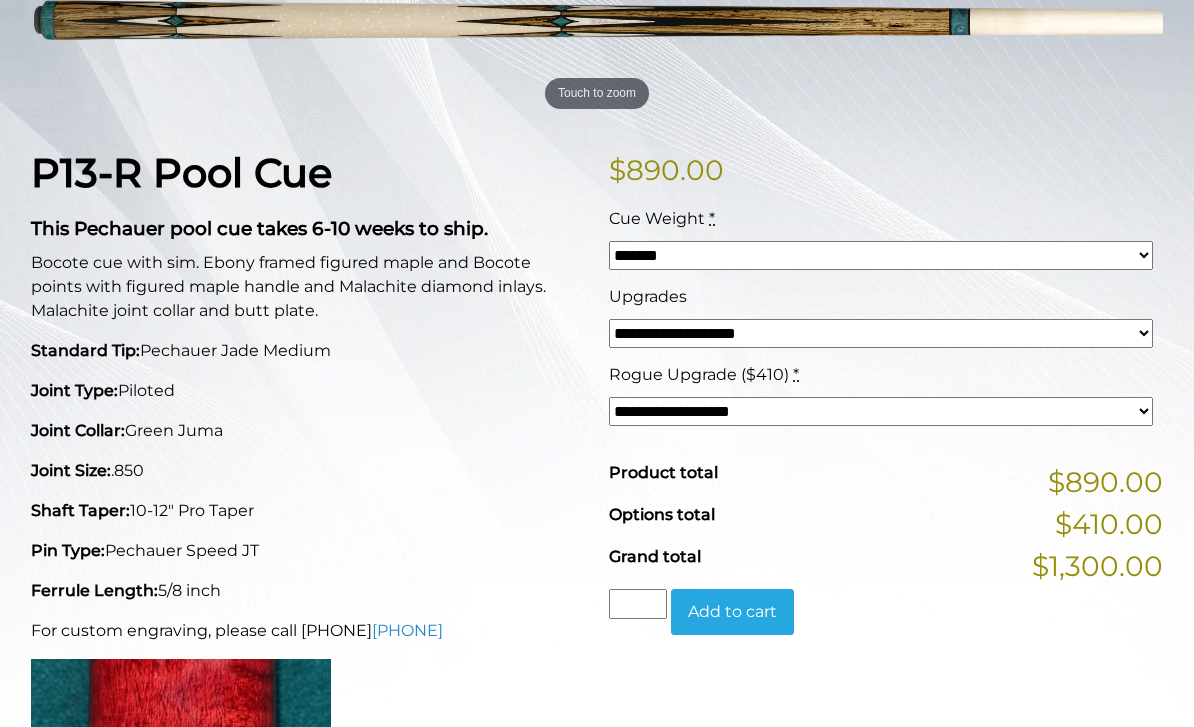 click on "**********" at bounding box center (881, 333) 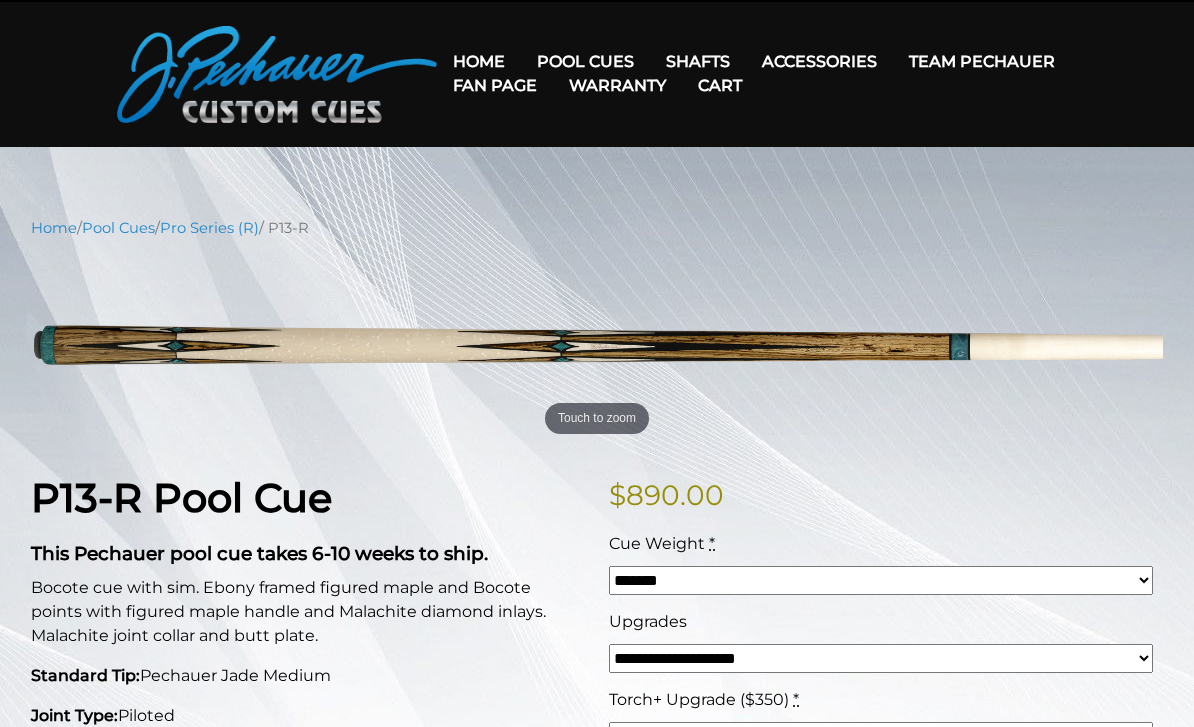 scroll, scrollTop: 0, scrollLeft: 0, axis: both 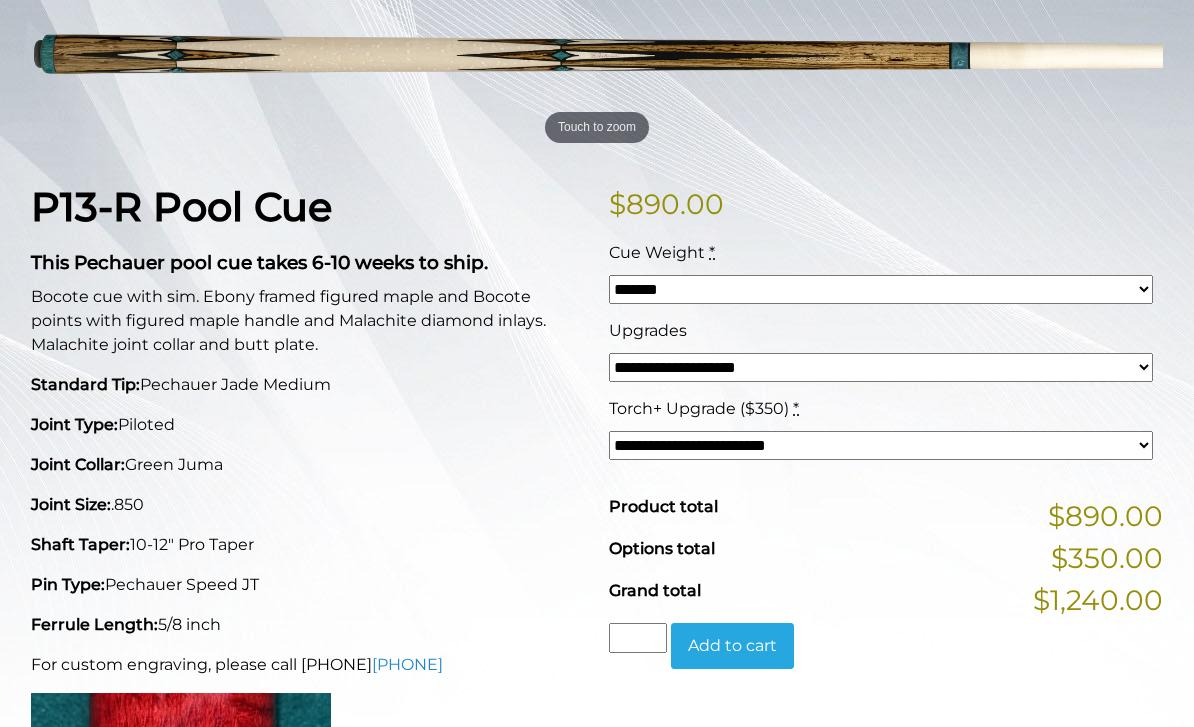 click on "**********" at bounding box center [881, 367] 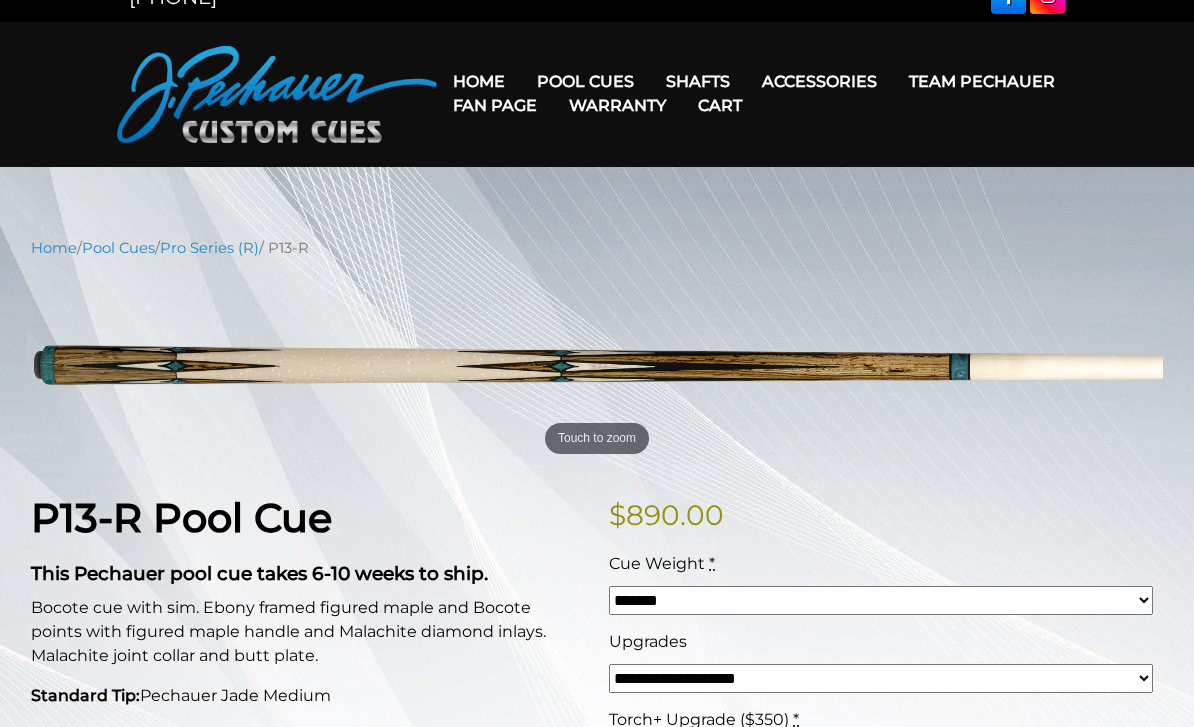 scroll, scrollTop: 0, scrollLeft: 0, axis: both 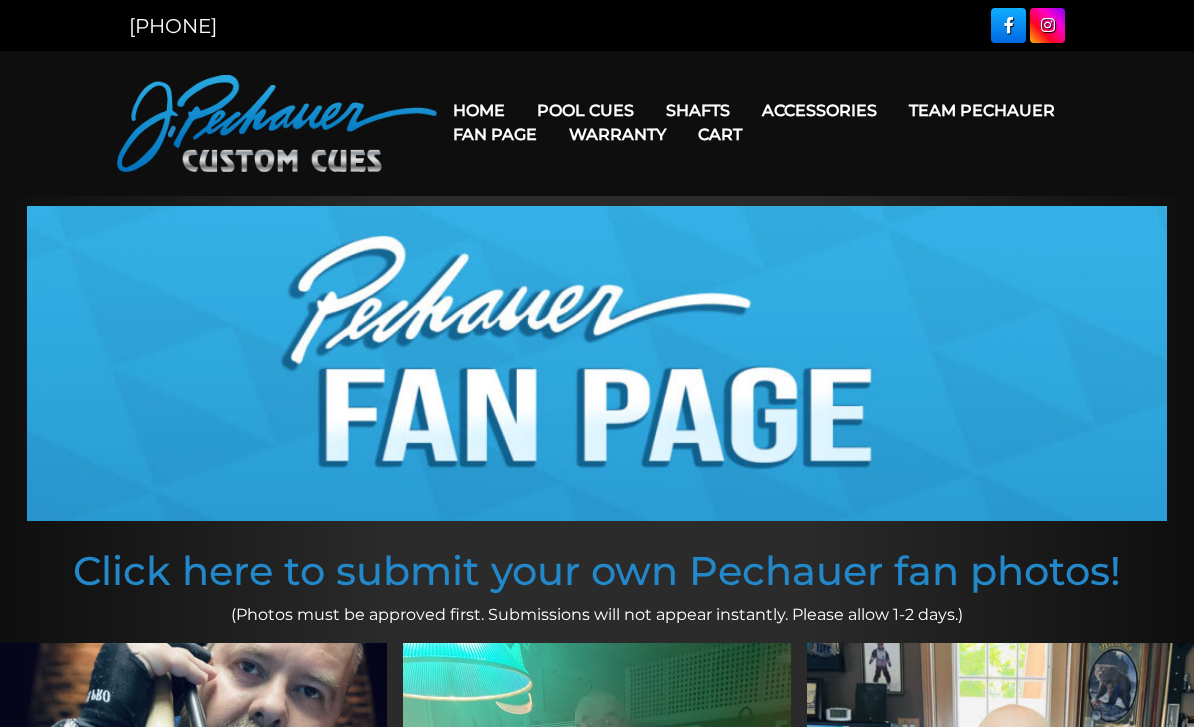 click on "Torch +" at bounding box center (824, 224) 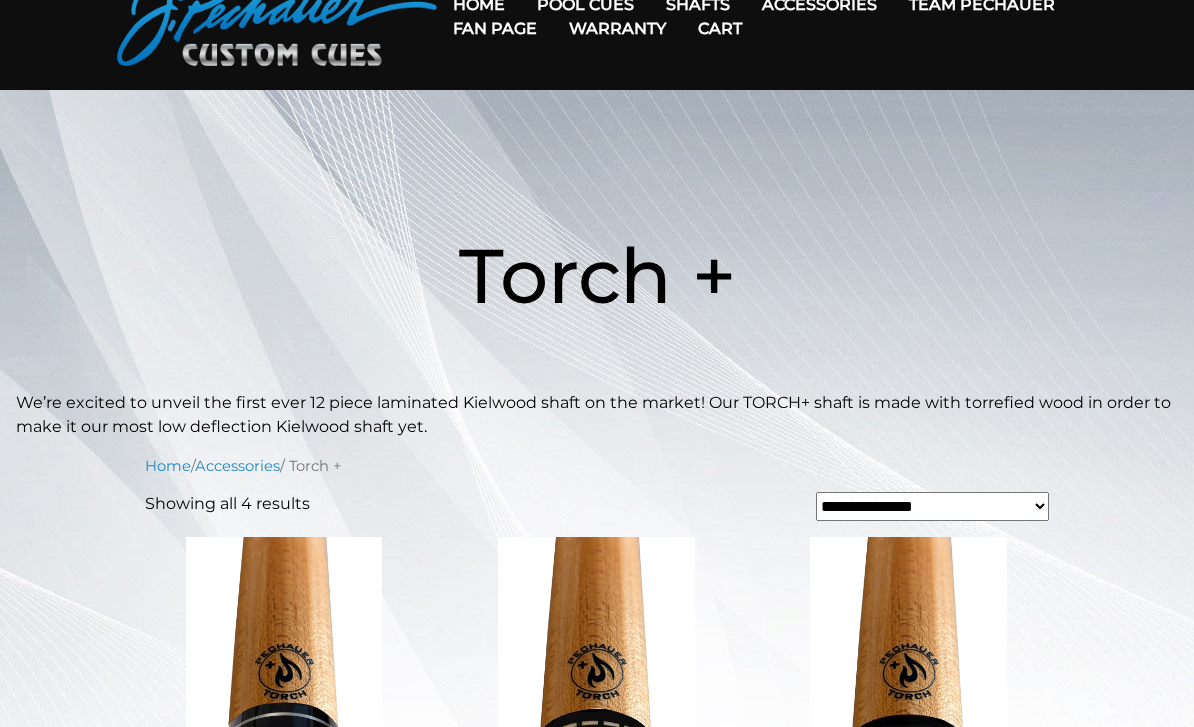 scroll, scrollTop: 0, scrollLeft: 0, axis: both 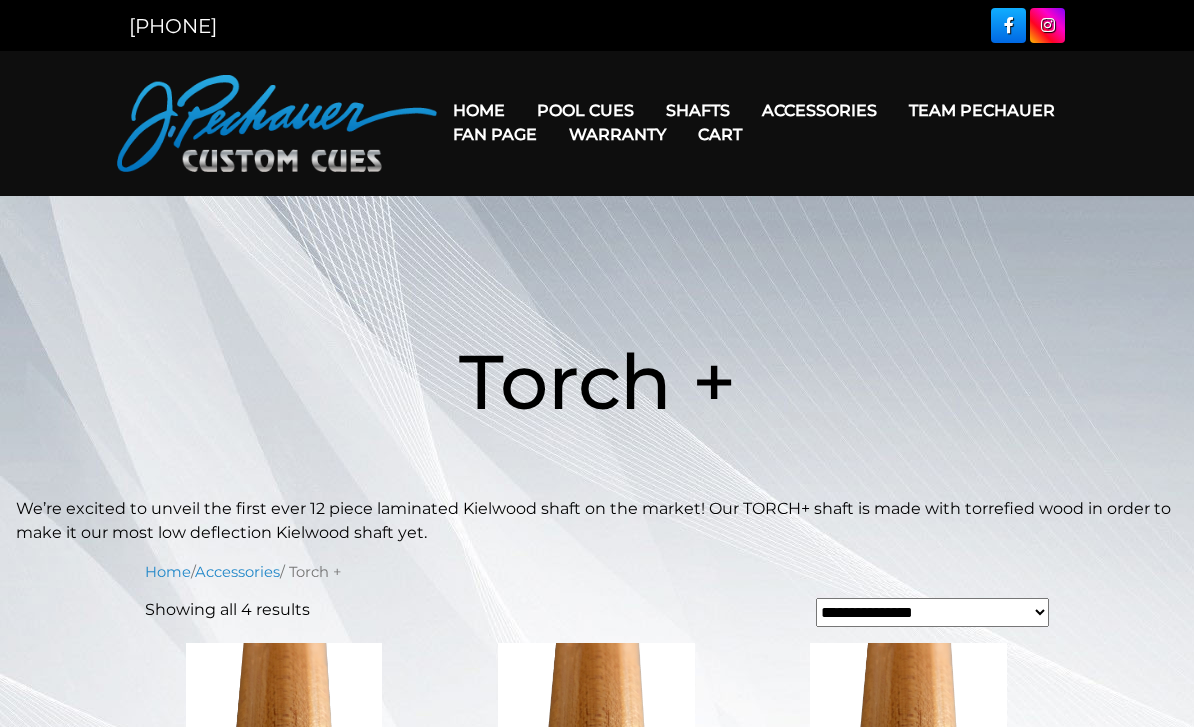 click on "Kielwood" at bounding box center [824, 252] 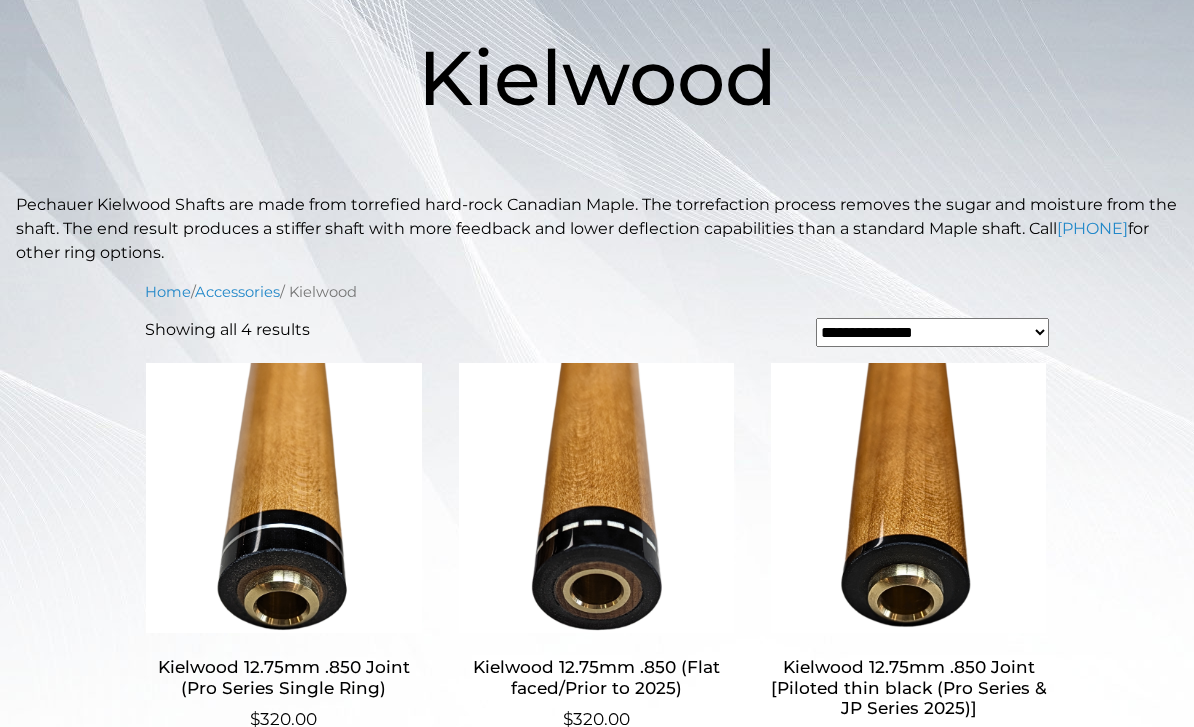 scroll, scrollTop: 0, scrollLeft: 0, axis: both 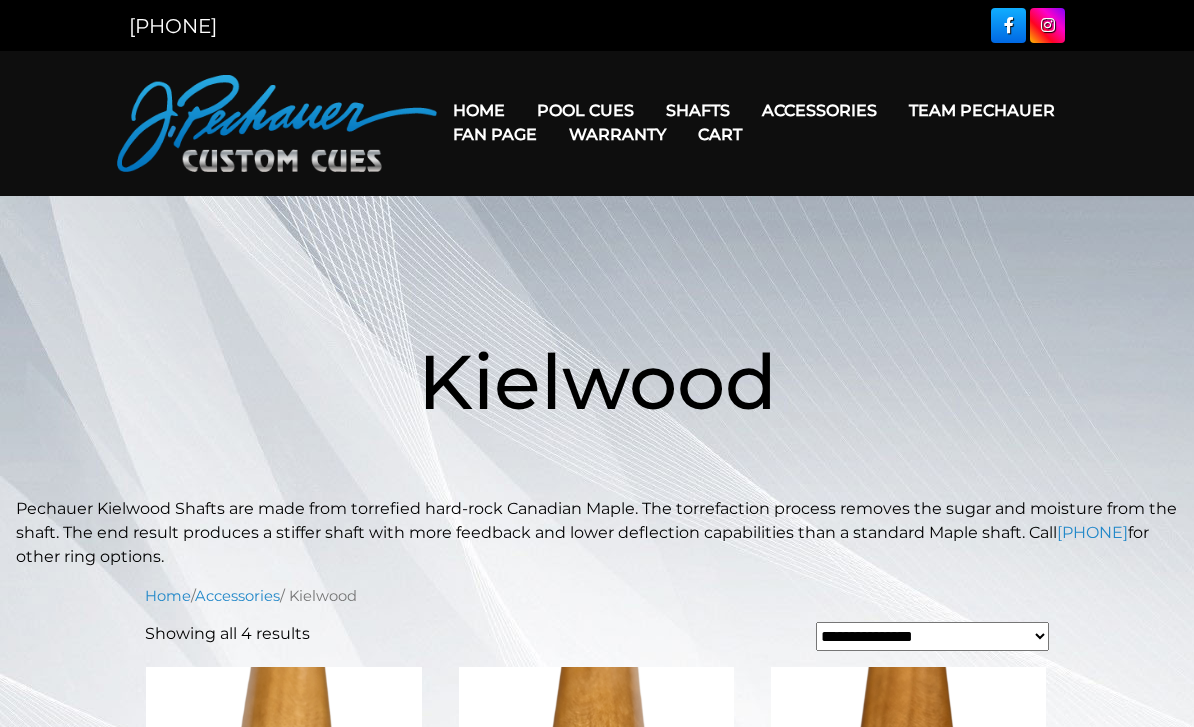 click on "Fan Page" at bounding box center [495, 134] 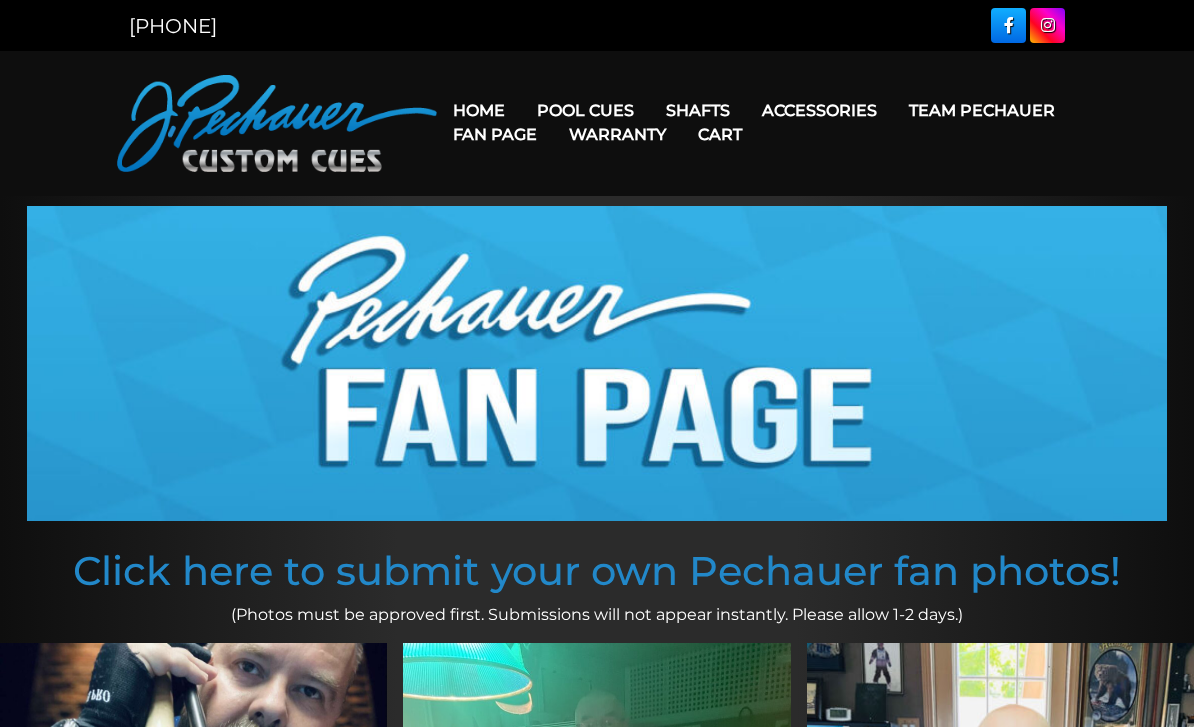 scroll, scrollTop: 0, scrollLeft: 0, axis: both 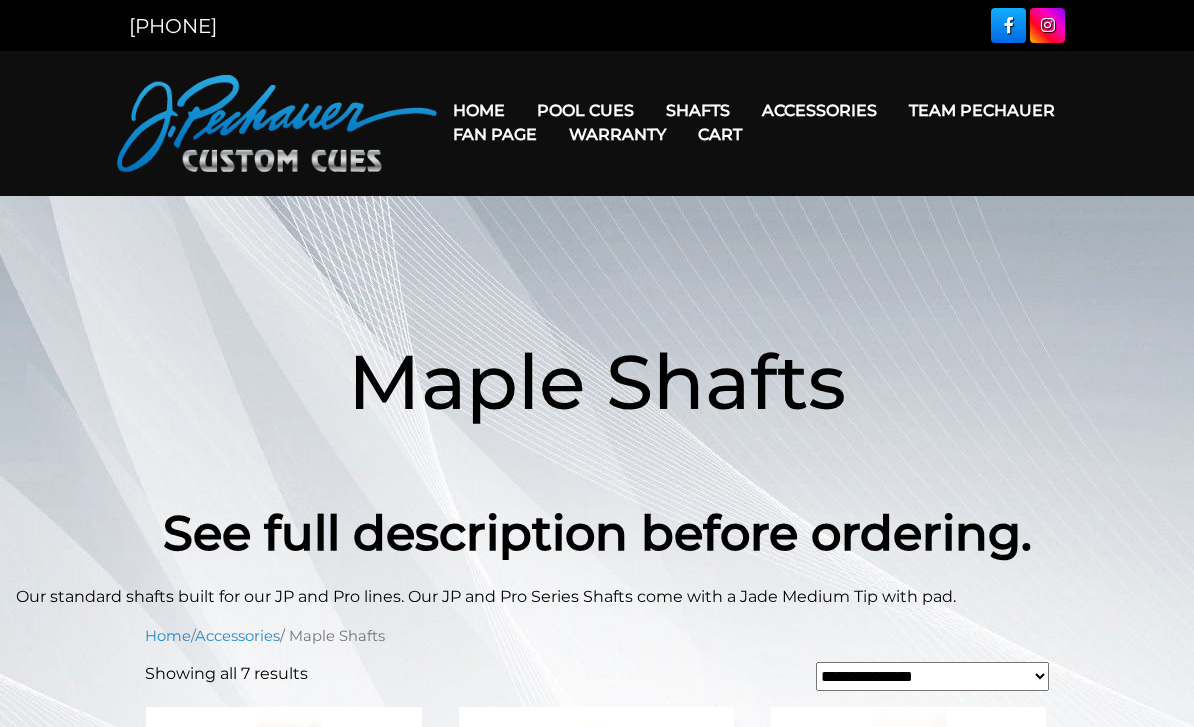 click on "Pechauer Black Ice Break Shaft" at bounding box center [824, 309] 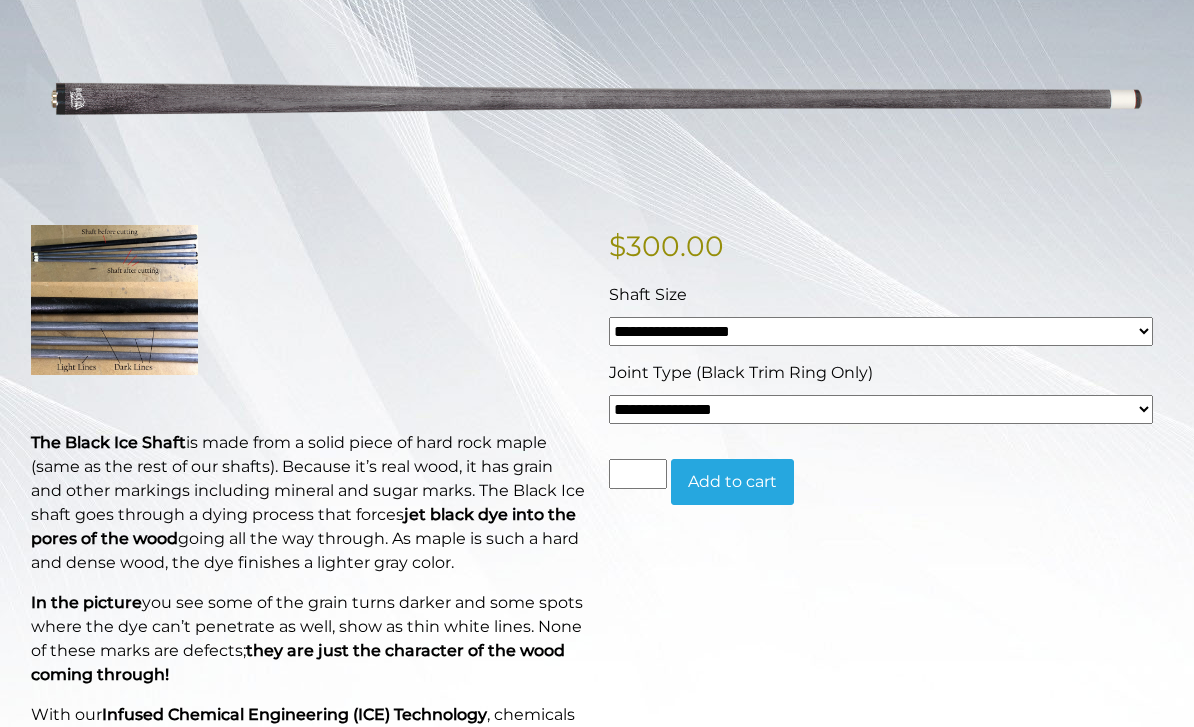 scroll, scrollTop: 302, scrollLeft: 0, axis: vertical 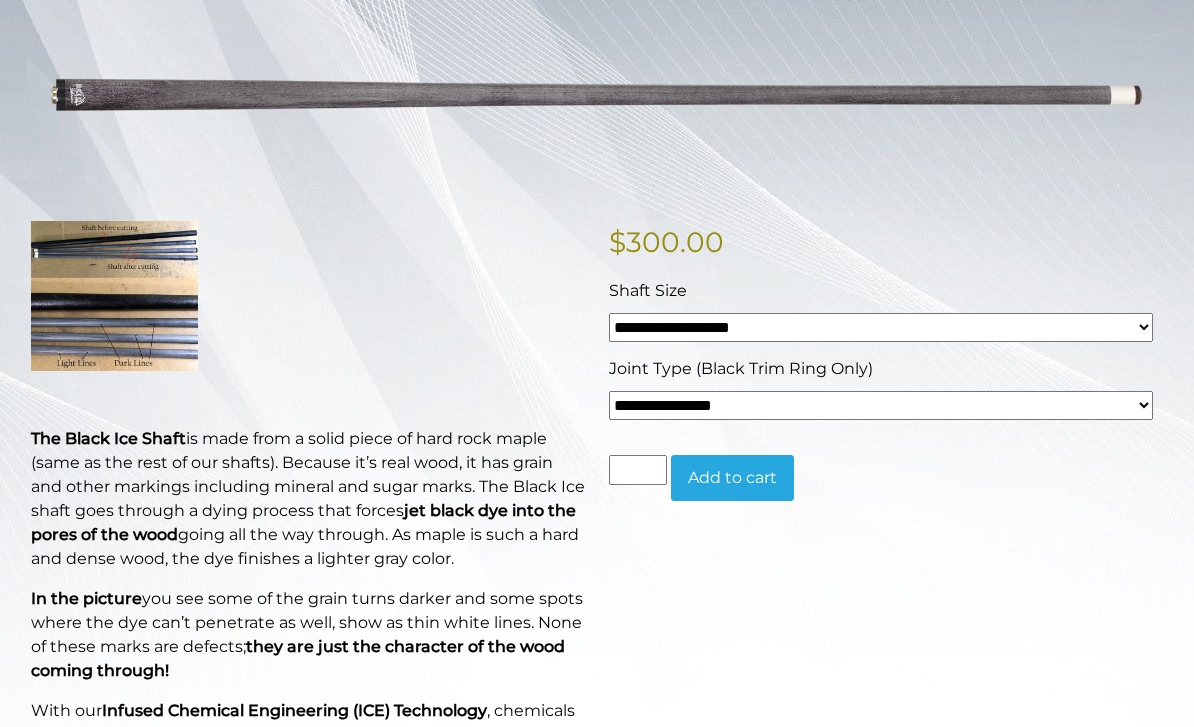 click on "**********" at bounding box center [881, 405] 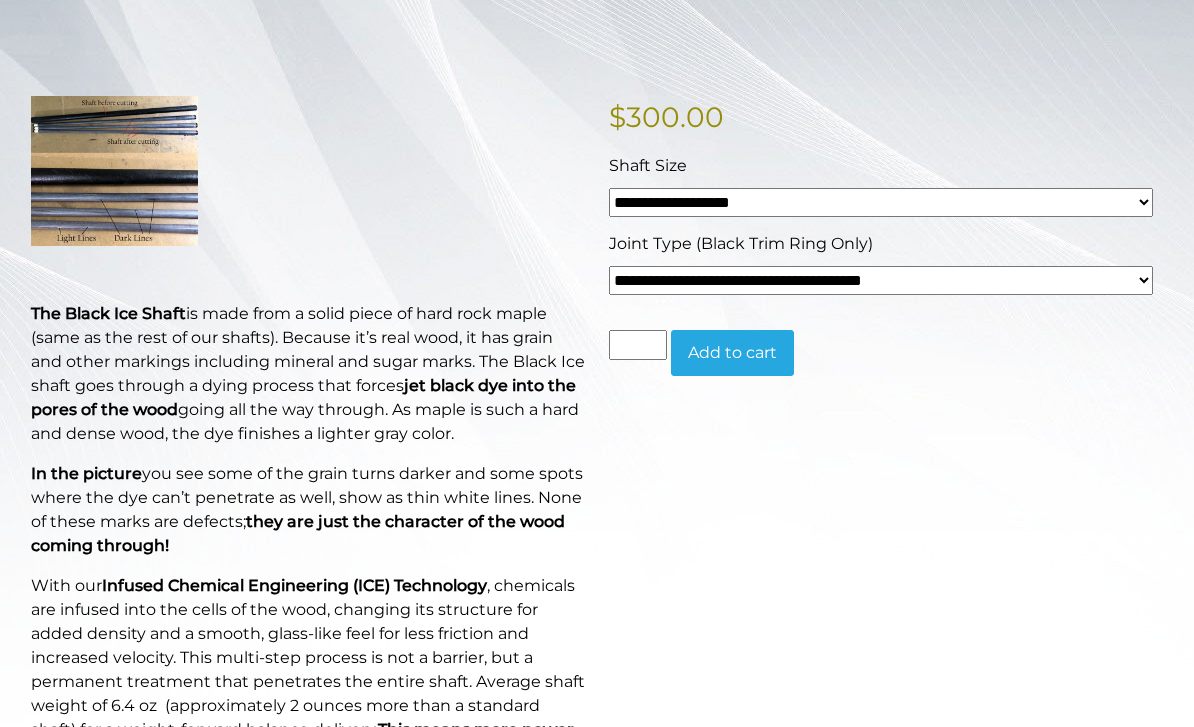 scroll, scrollTop: 477, scrollLeft: 0, axis: vertical 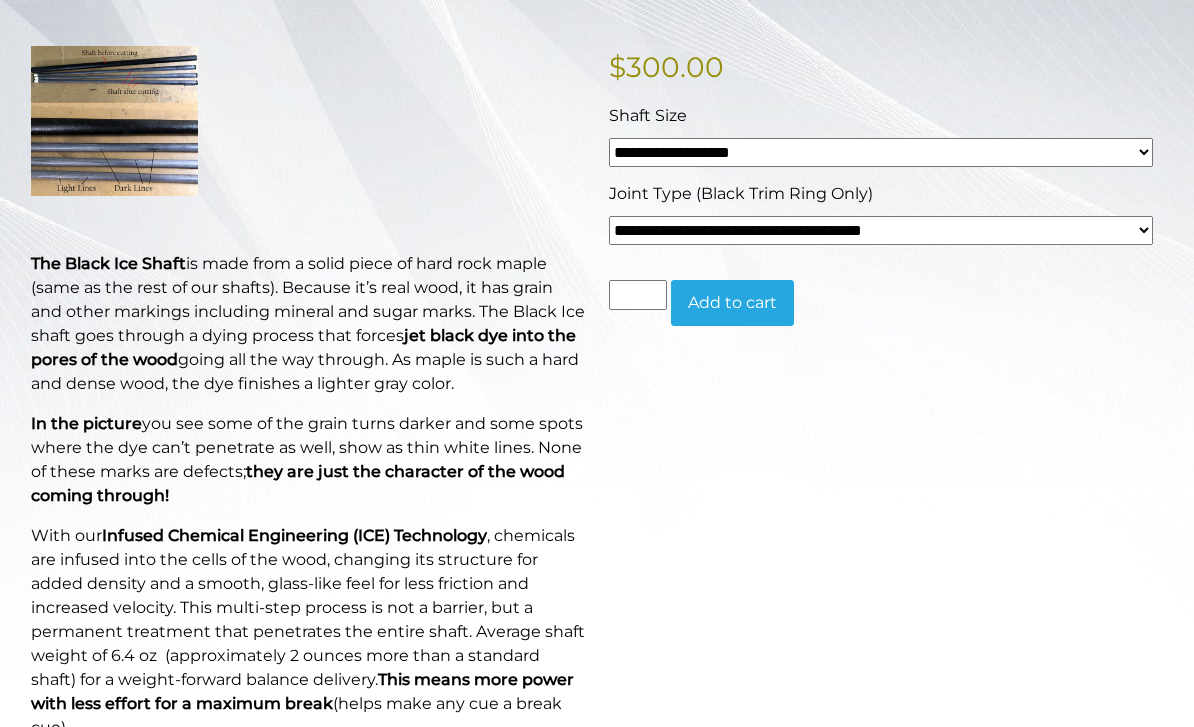 click on "**********" at bounding box center [881, 230] 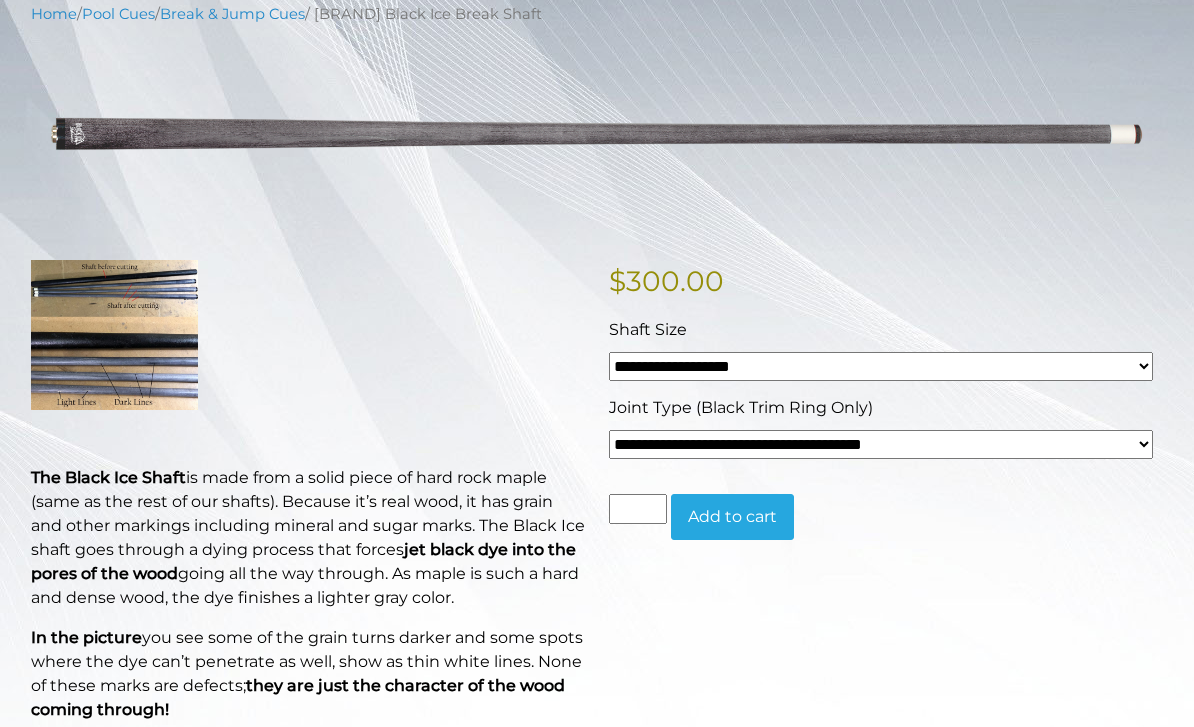 scroll, scrollTop: 263, scrollLeft: 0, axis: vertical 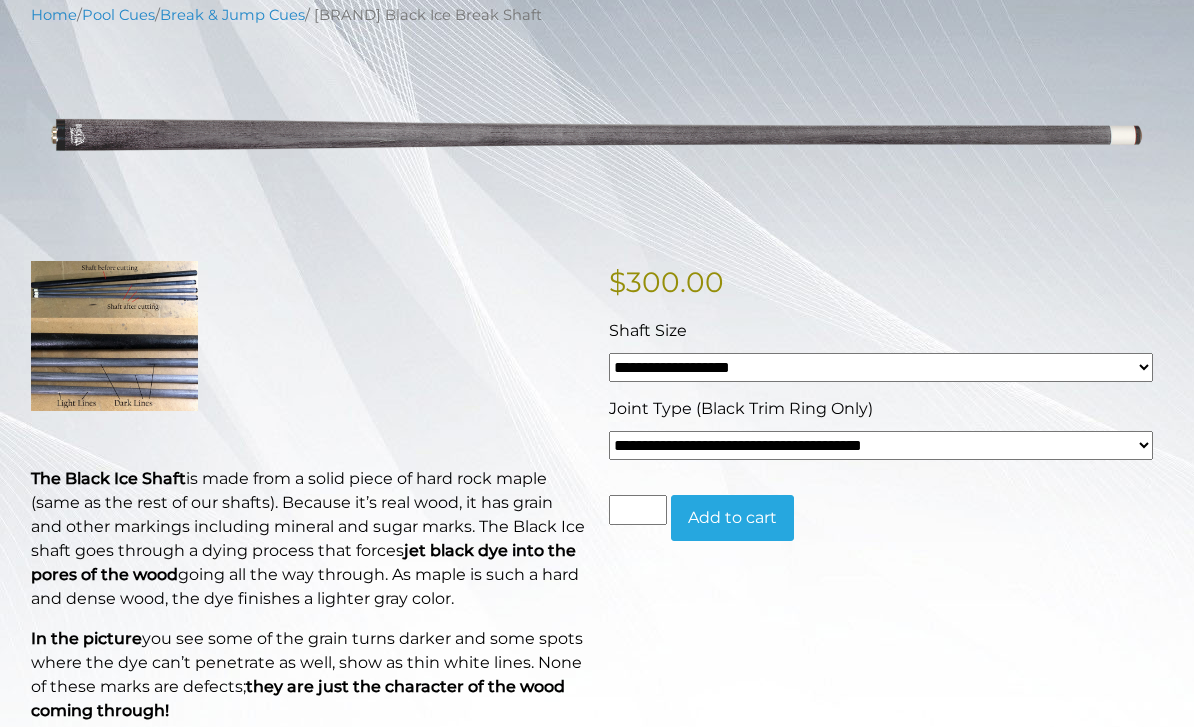 click on "Shaft Size" at bounding box center [881, 331] 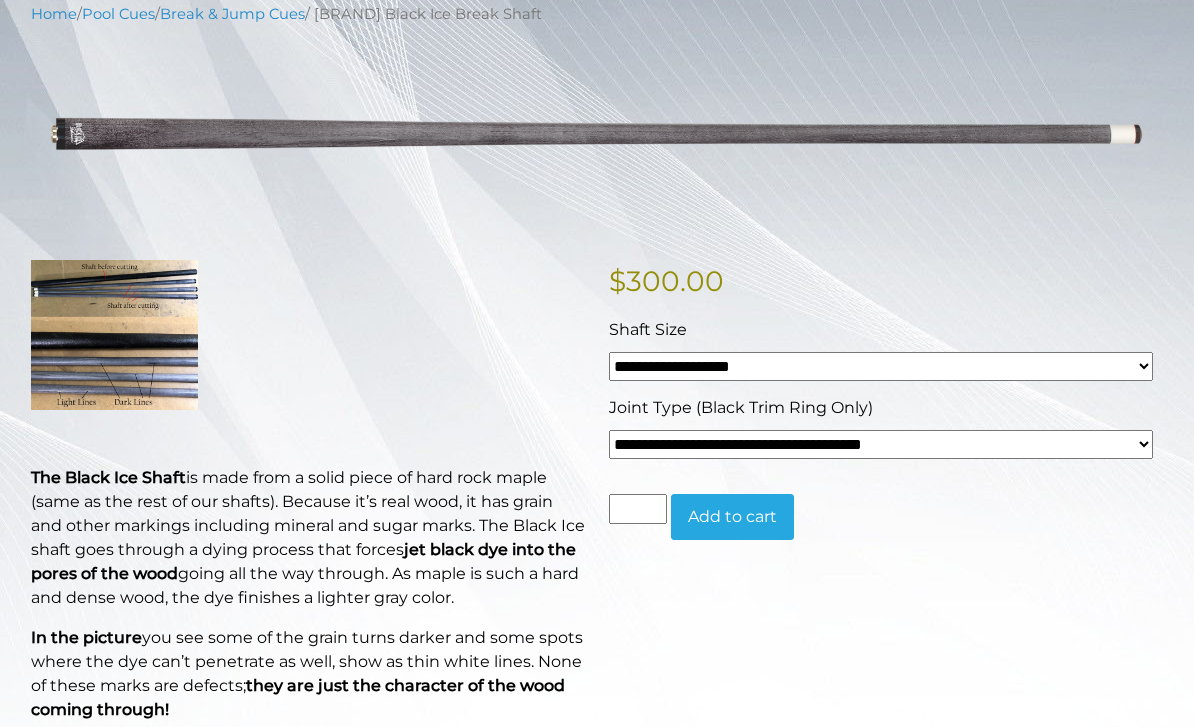 click on "**********" at bounding box center (881, 366) 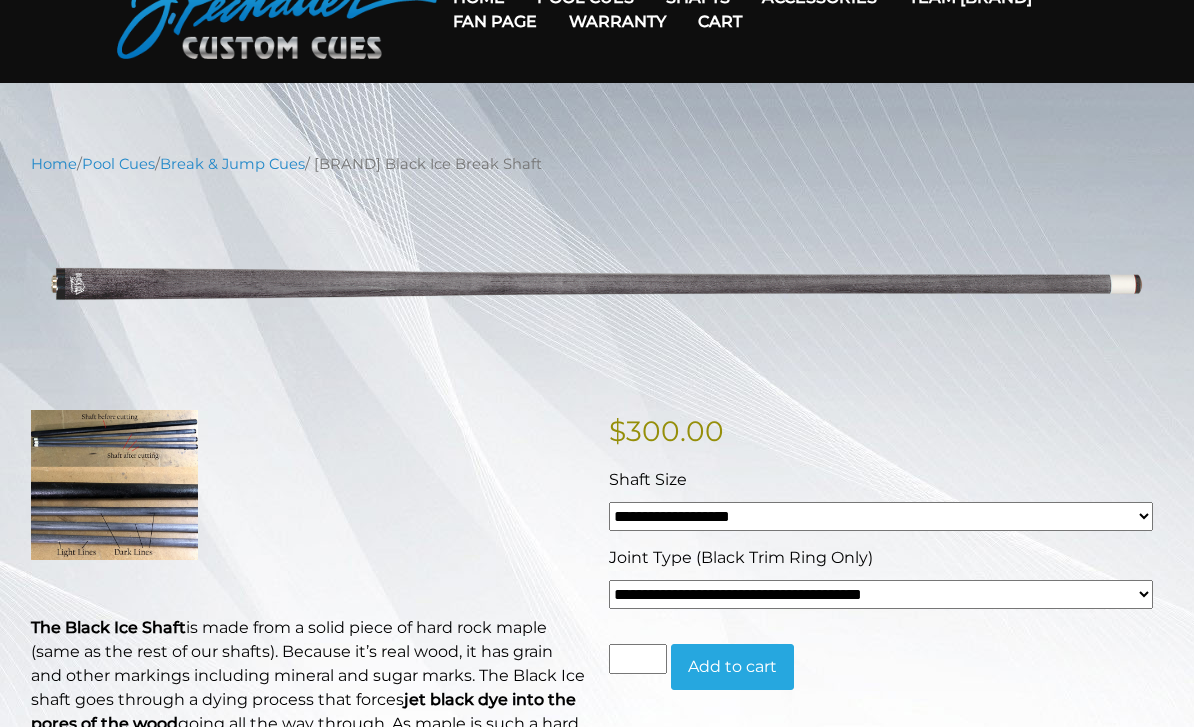 scroll, scrollTop: 0, scrollLeft: 0, axis: both 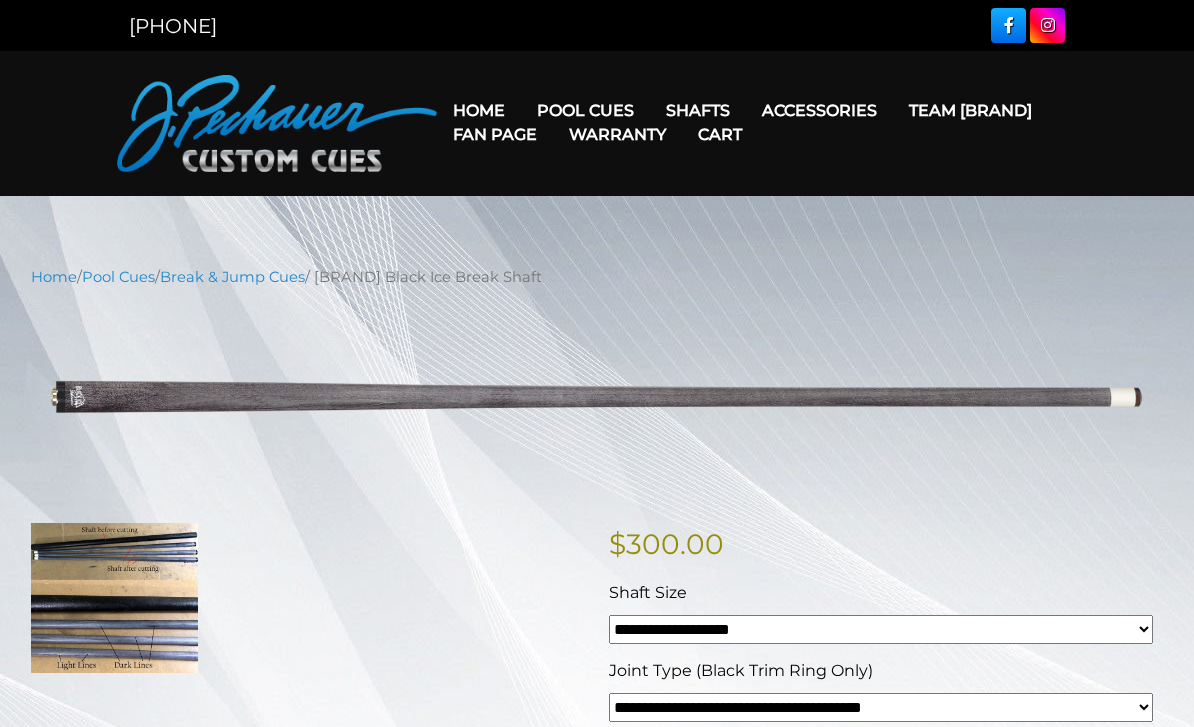 click on "Rogue Carbon Break Shaft" at bounding box center (824, 281) 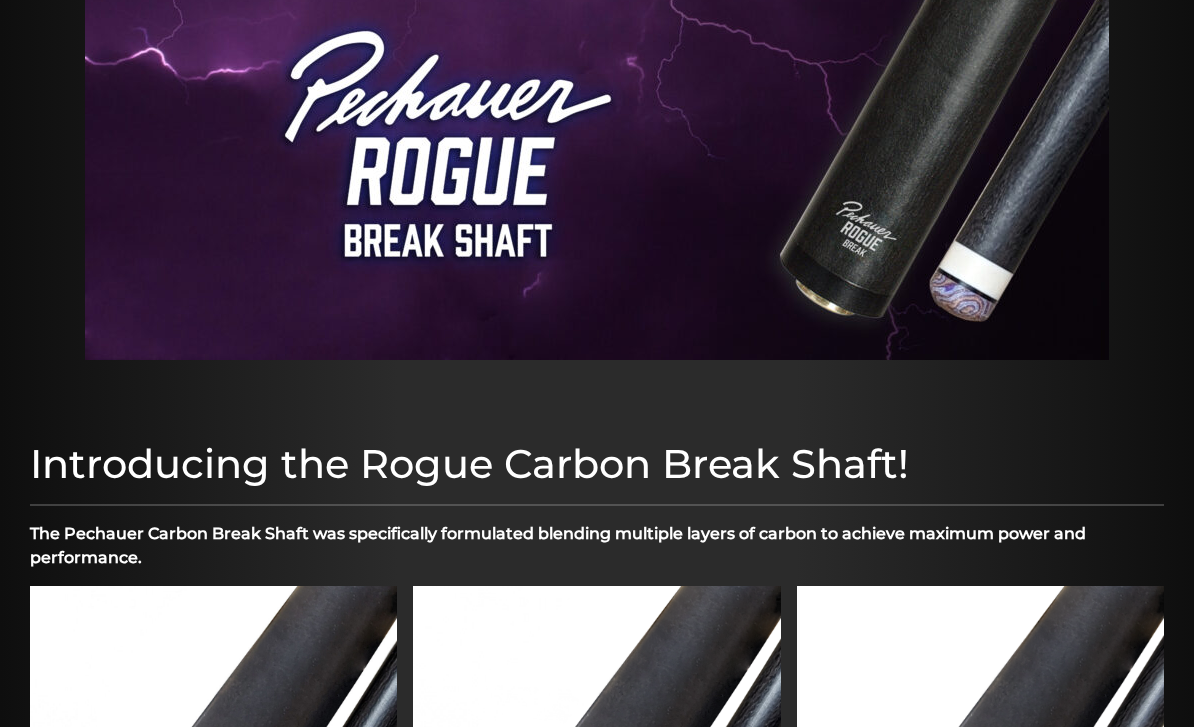 scroll, scrollTop: 0, scrollLeft: 0, axis: both 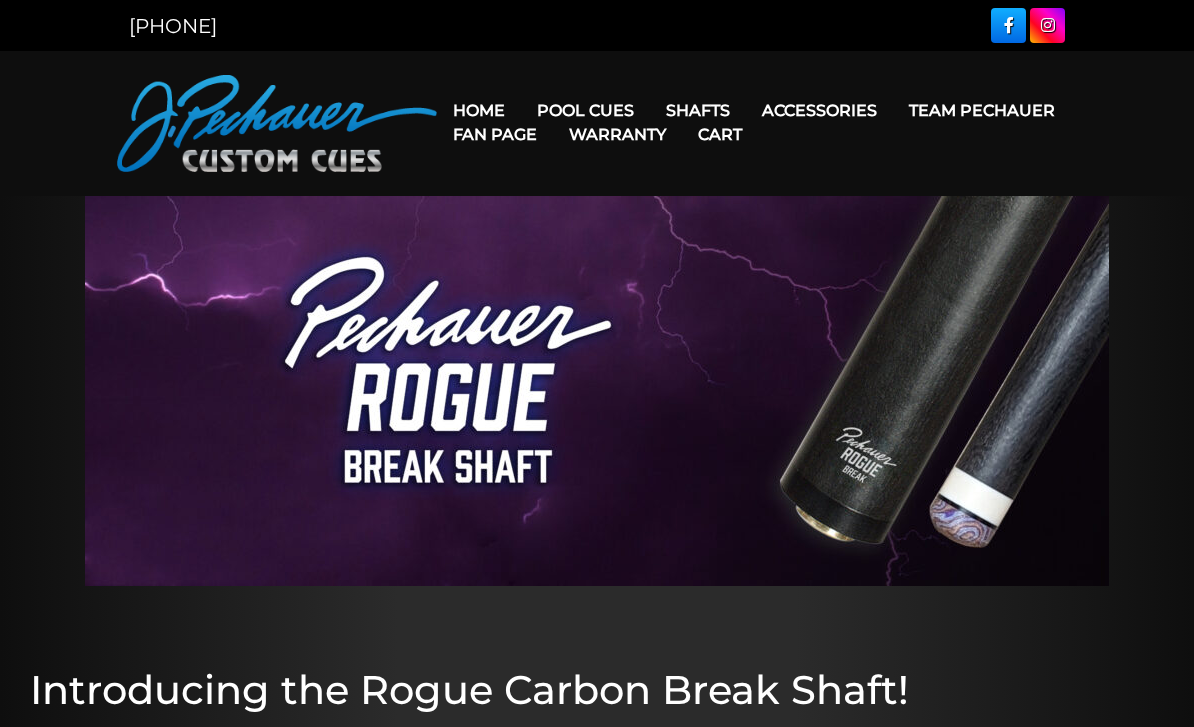 click on "Performance Plus Low Deflection Shafts" at bounding box center (824, 196) 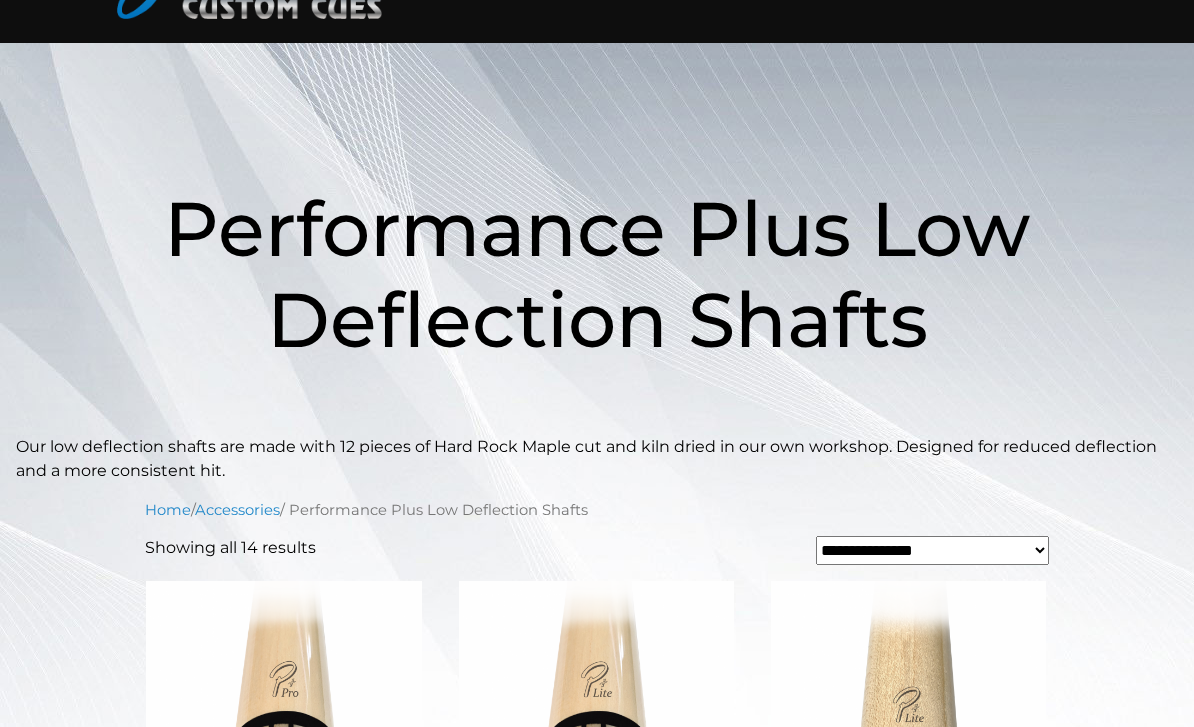 scroll, scrollTop: 0, scrollLeft: 0, axis: both 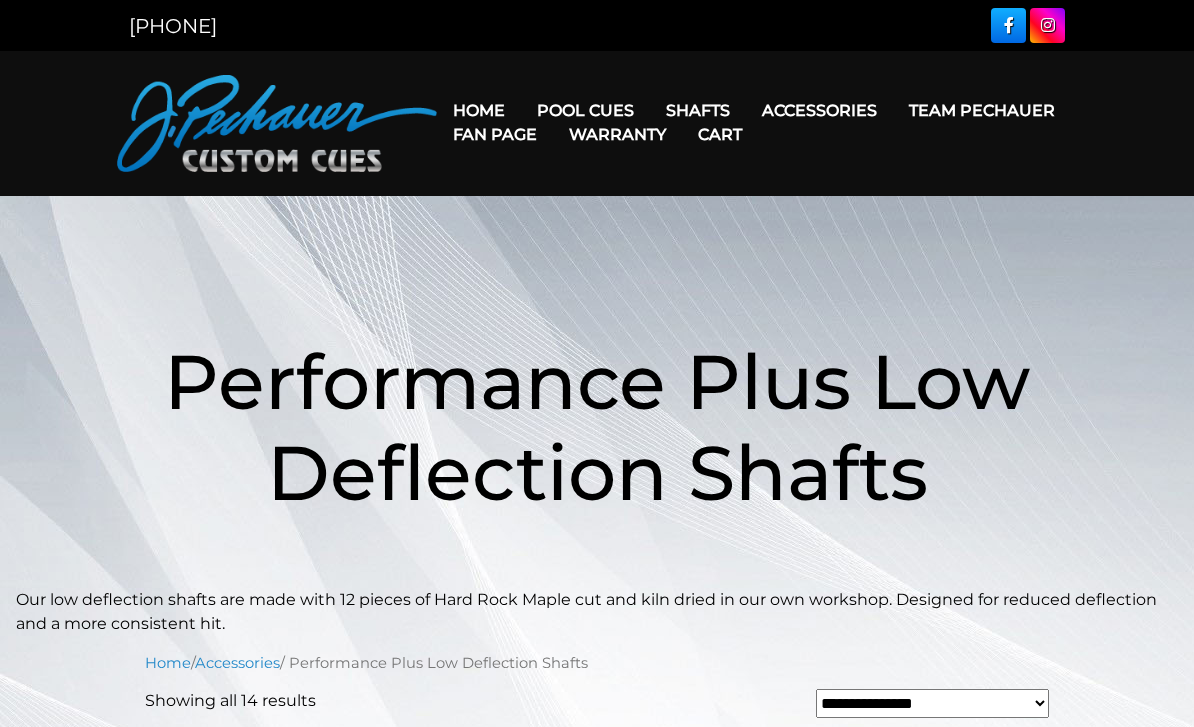 click on "Fan Page" at bounding box center (495, 134) 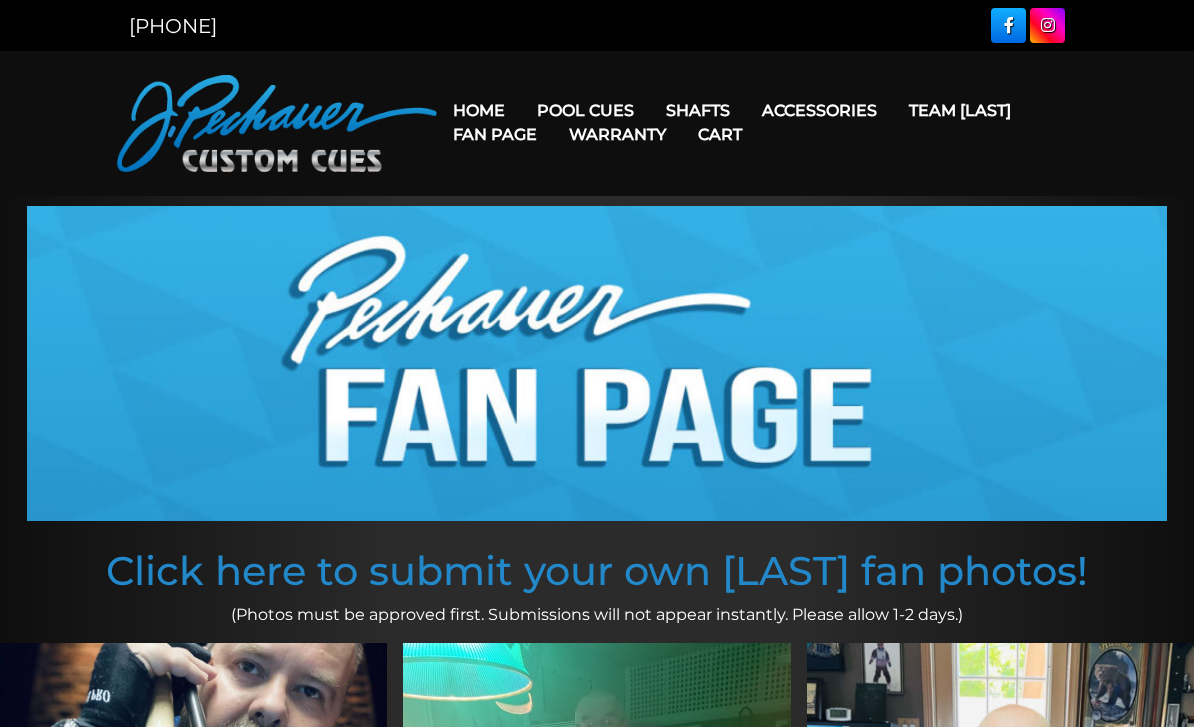 scroll, scrollTop: 0, scrollLeft: 0, axis: both 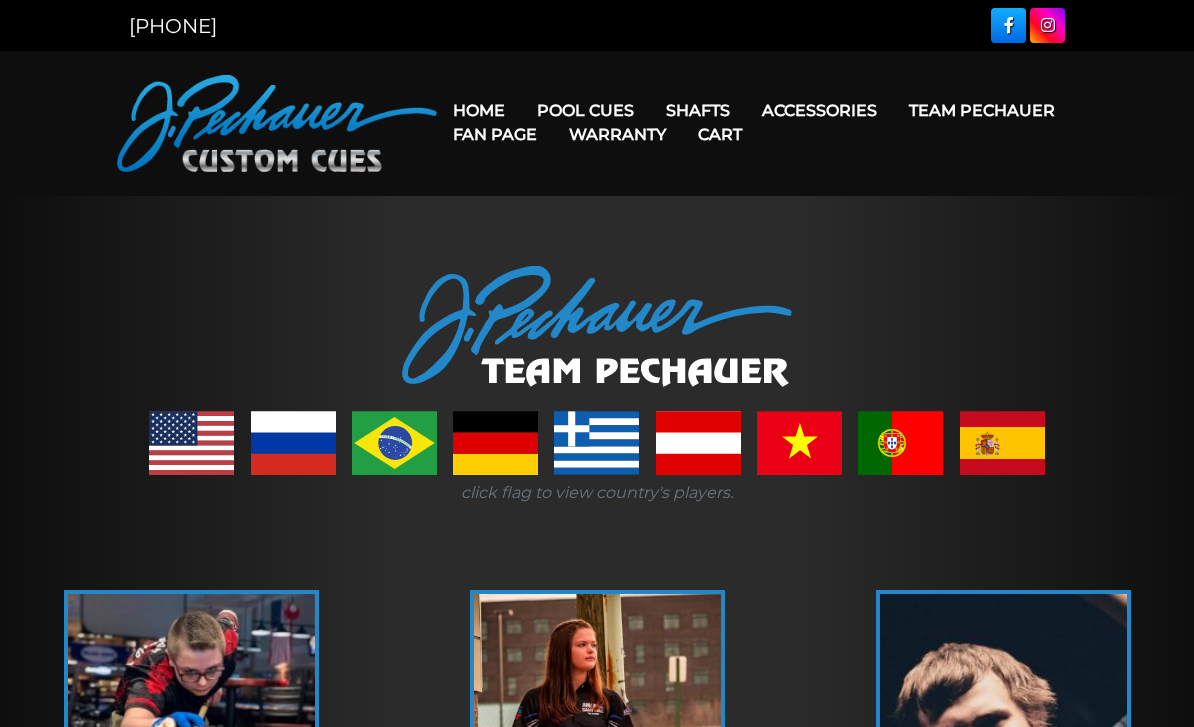 click on "Team Pechauer" at bounding box center (982, 110) 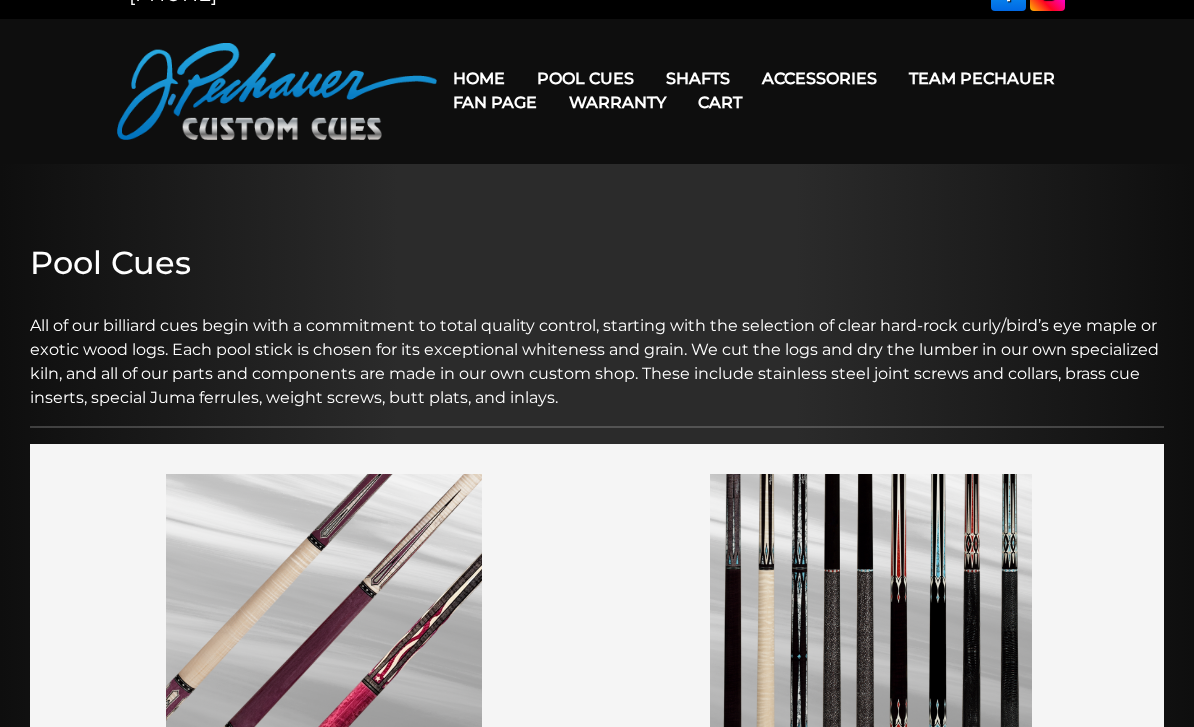 scroll, scrollTop: 0, scrollLeft: 0, axis: both 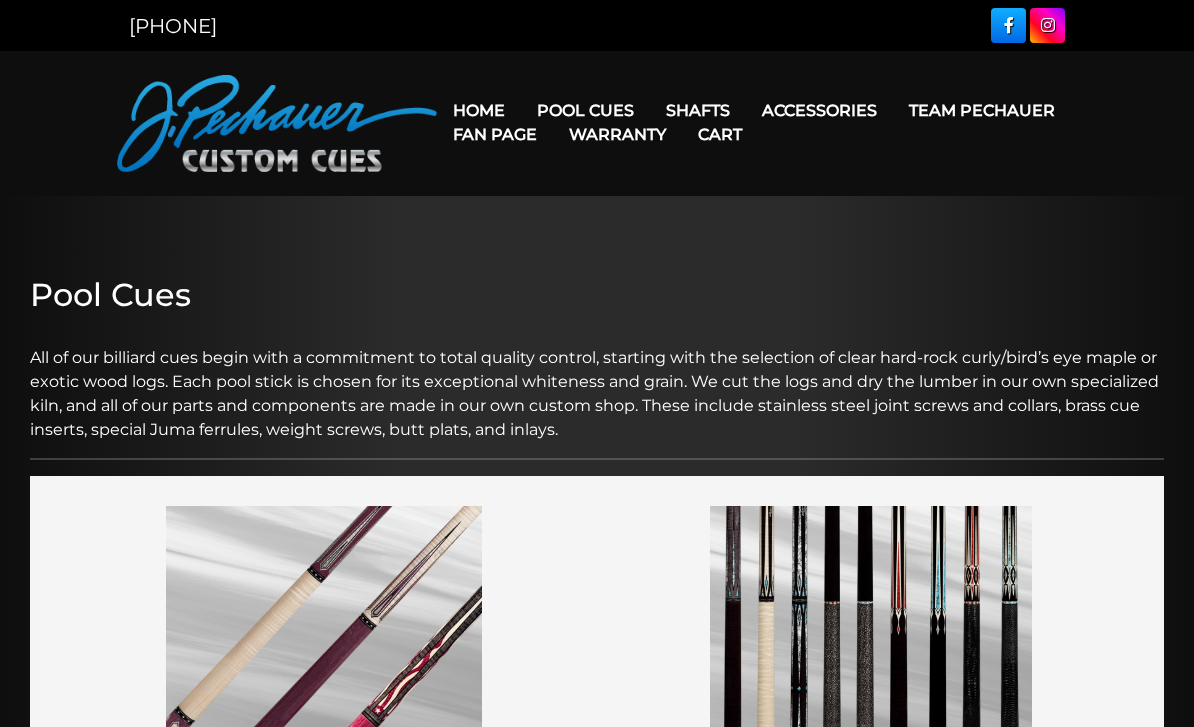 click on "Champion Collection" at bounding box center (654, 224) 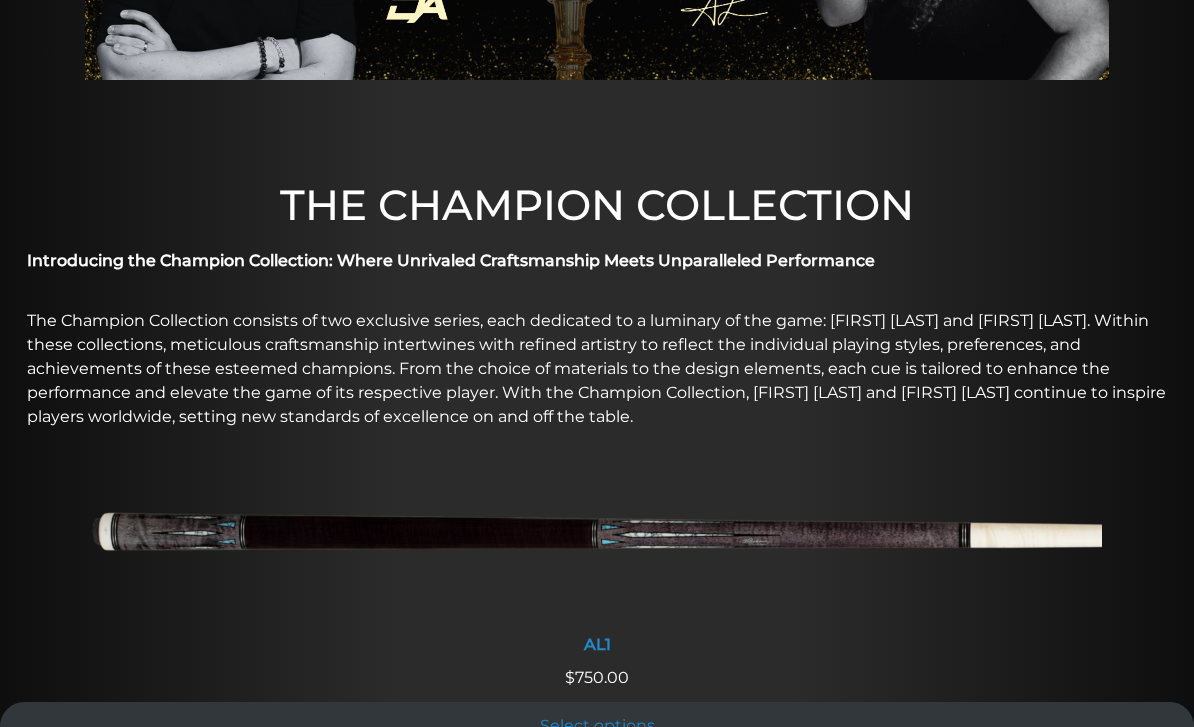 scroll, scrollTop: 0, scrollLeft: 0, axis: both 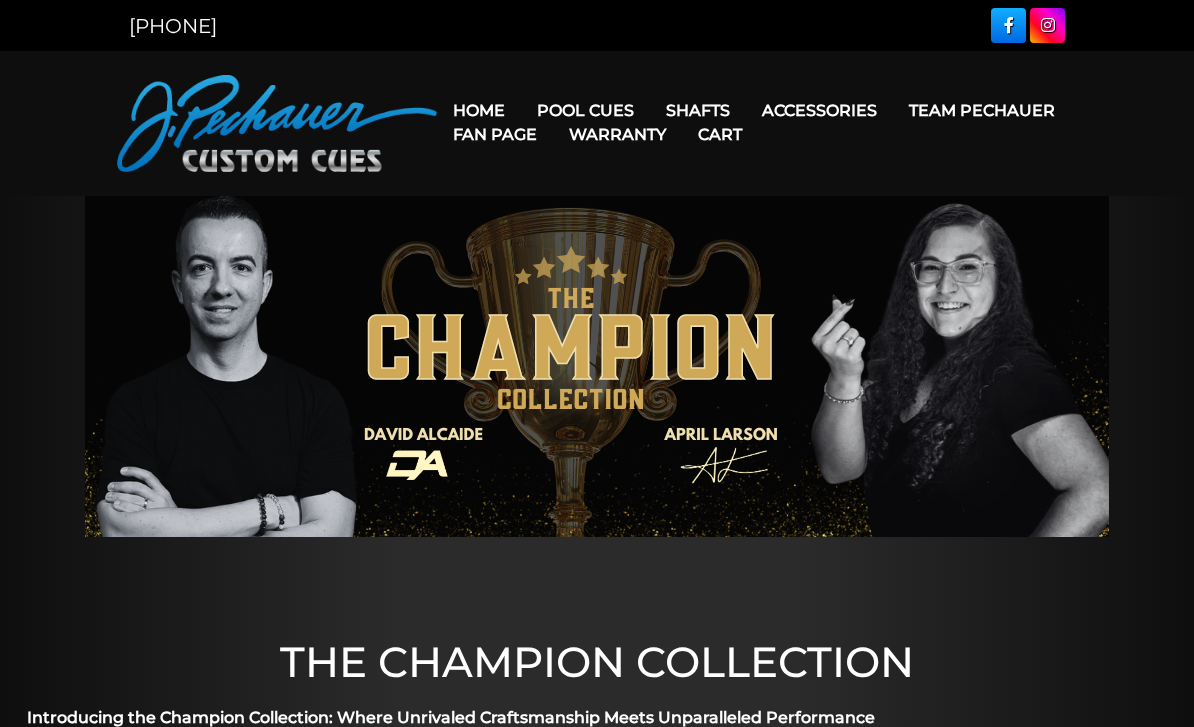 click on "Celebration Cue" at bounding box center [631, 252] 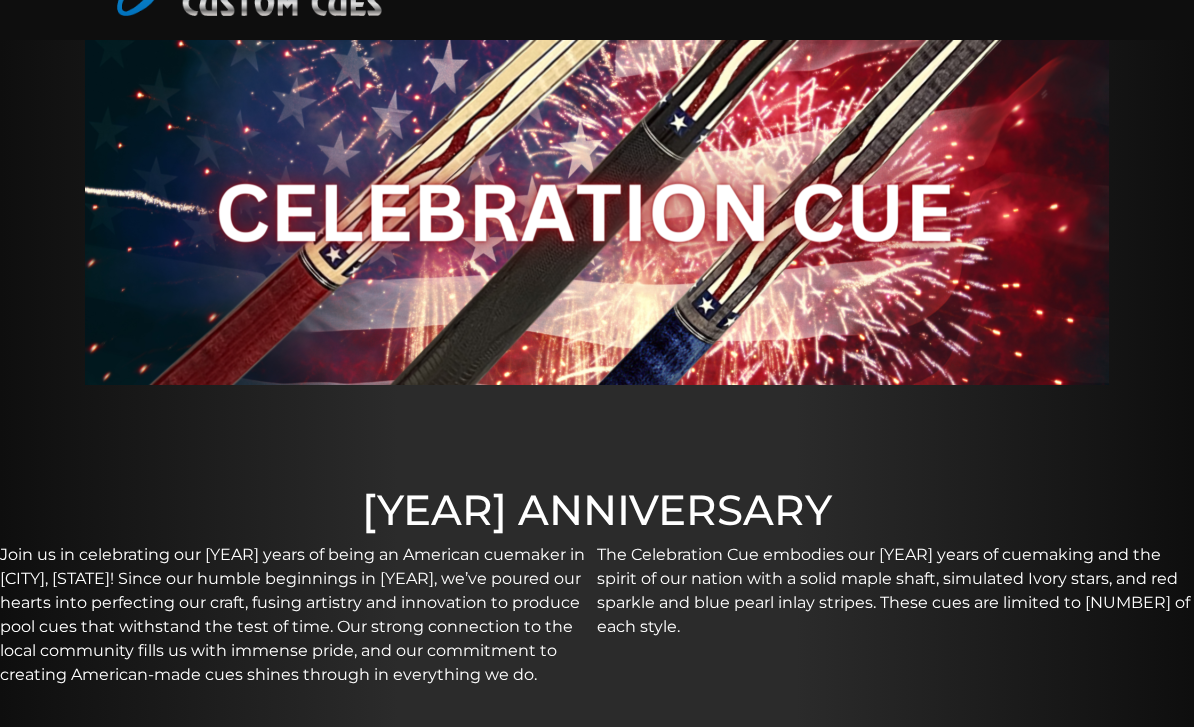 scroll, scrollTop: 0, scrollLeft: 0, axis: both 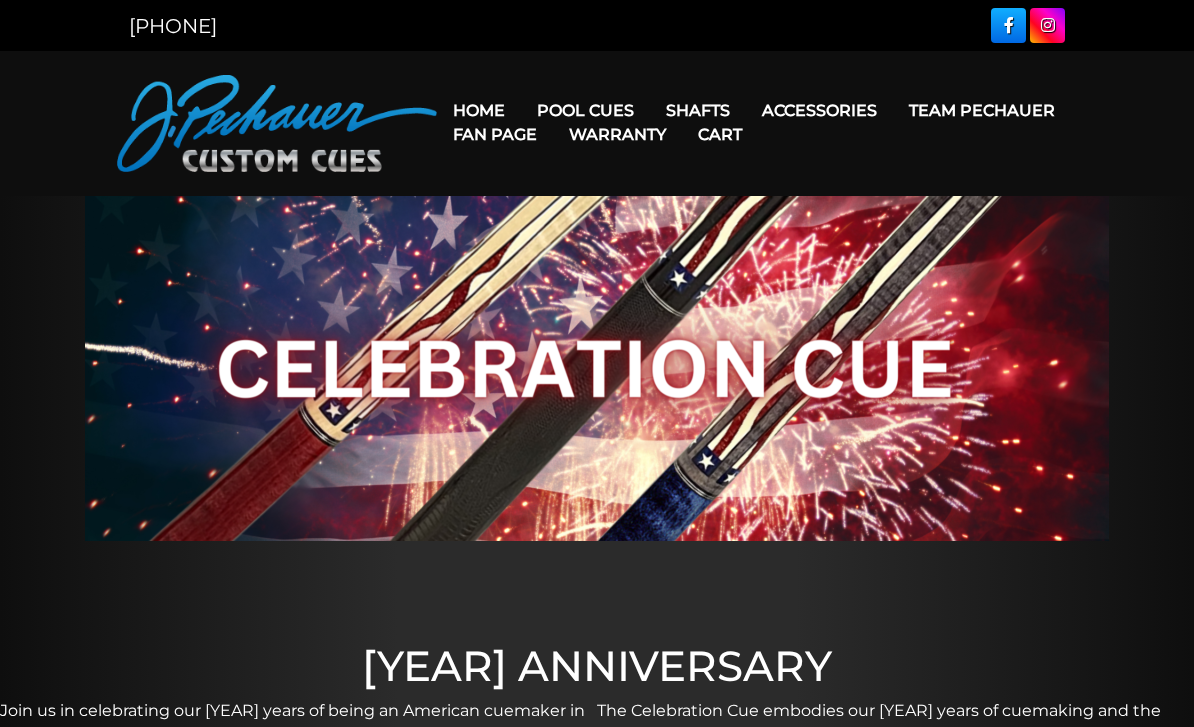 click on "People’s Choice Cues" at bounding box center [646, 281] 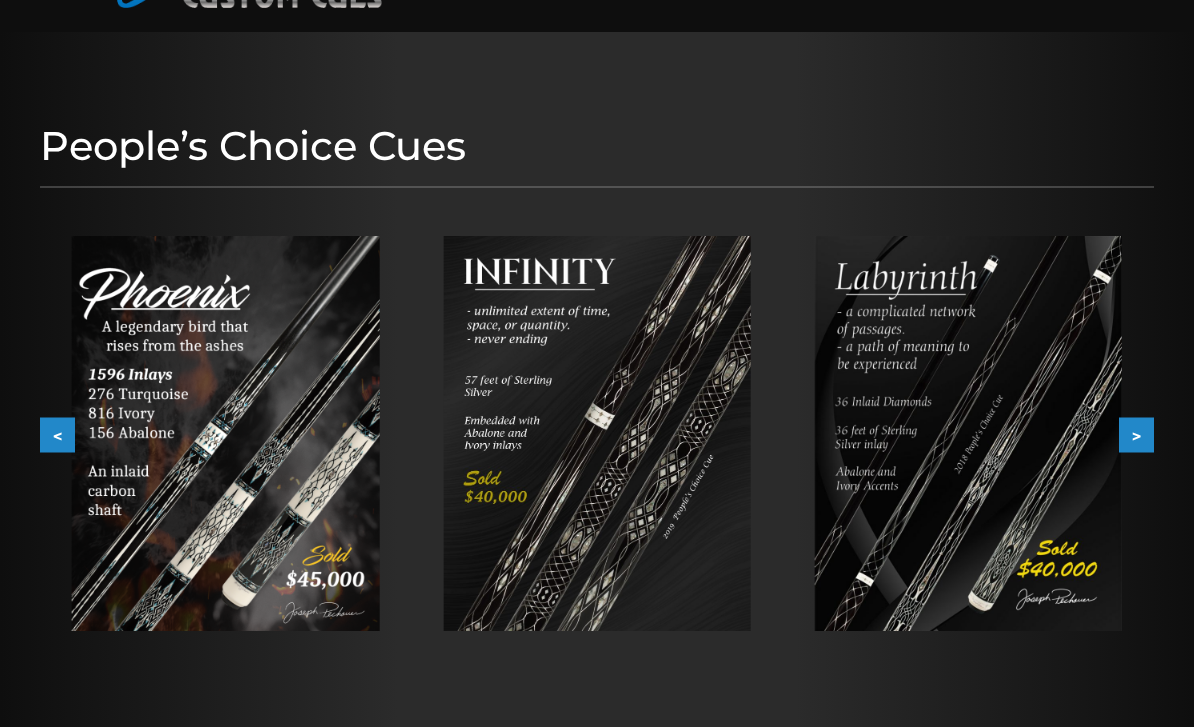 scroll, scrollTop: 0, scrollLeft: 0, axis: both 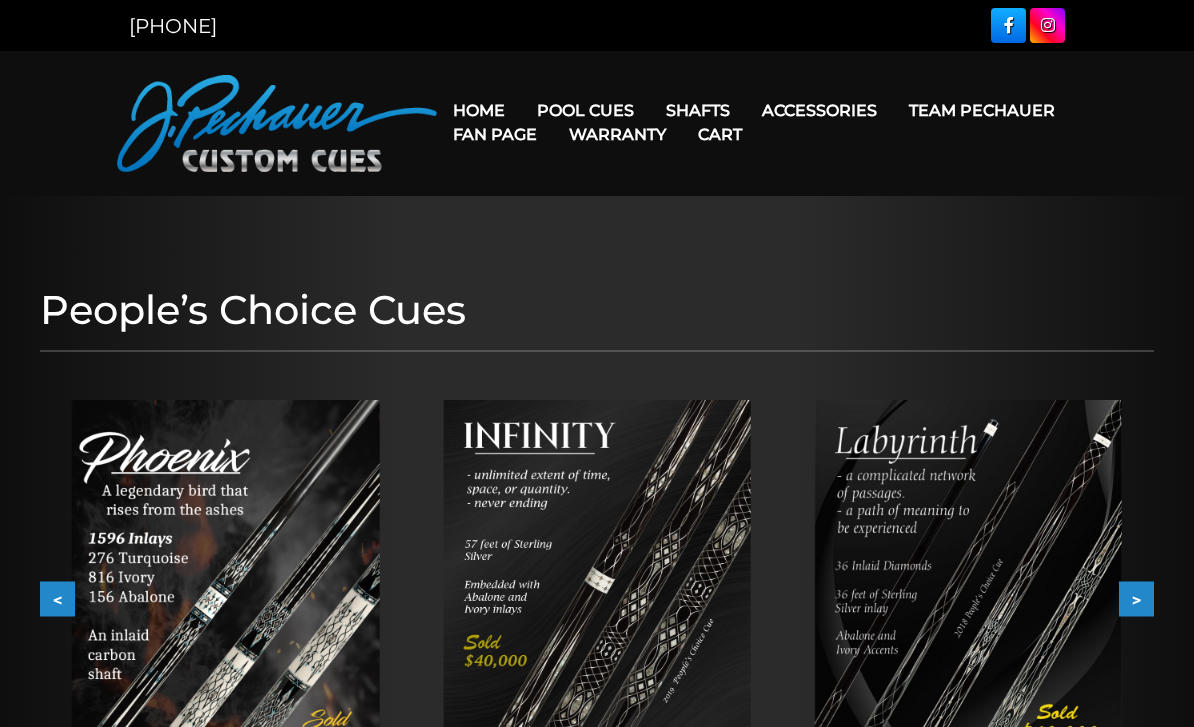 click on "[FIRST] [LAST] Ltd Edition Cue" at bounding box center (654, 309) 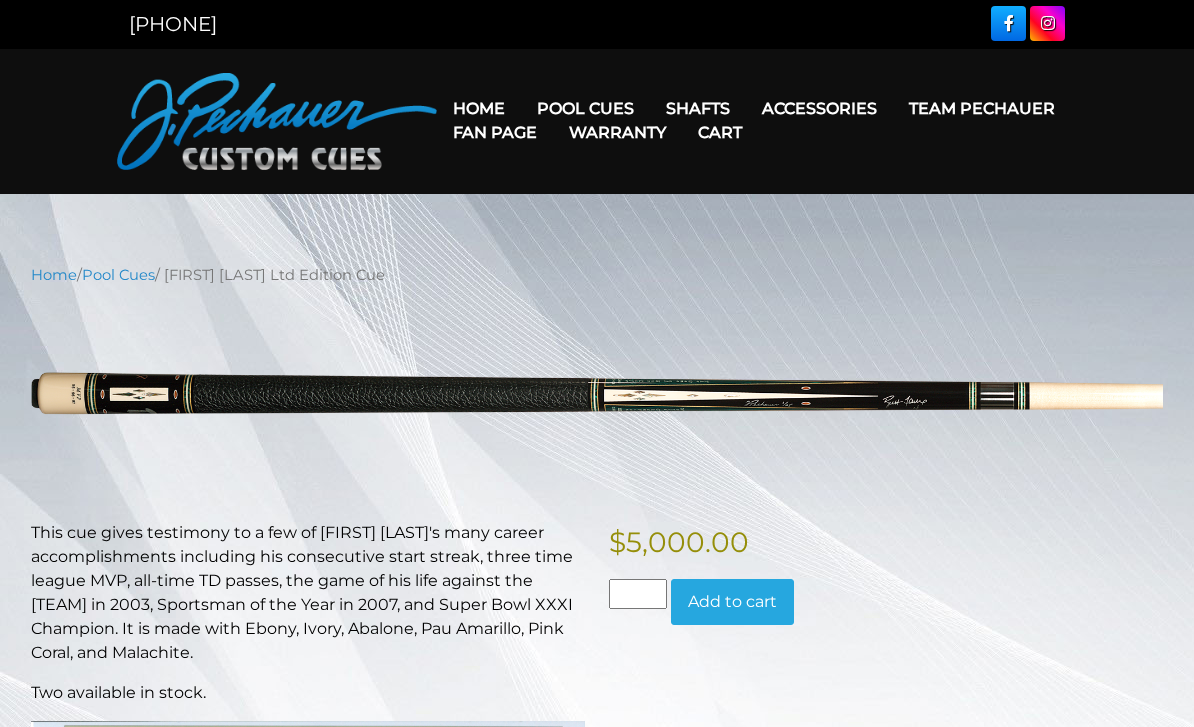 scroll, scrollTop: 0, scrollLeft: 0, axis: both 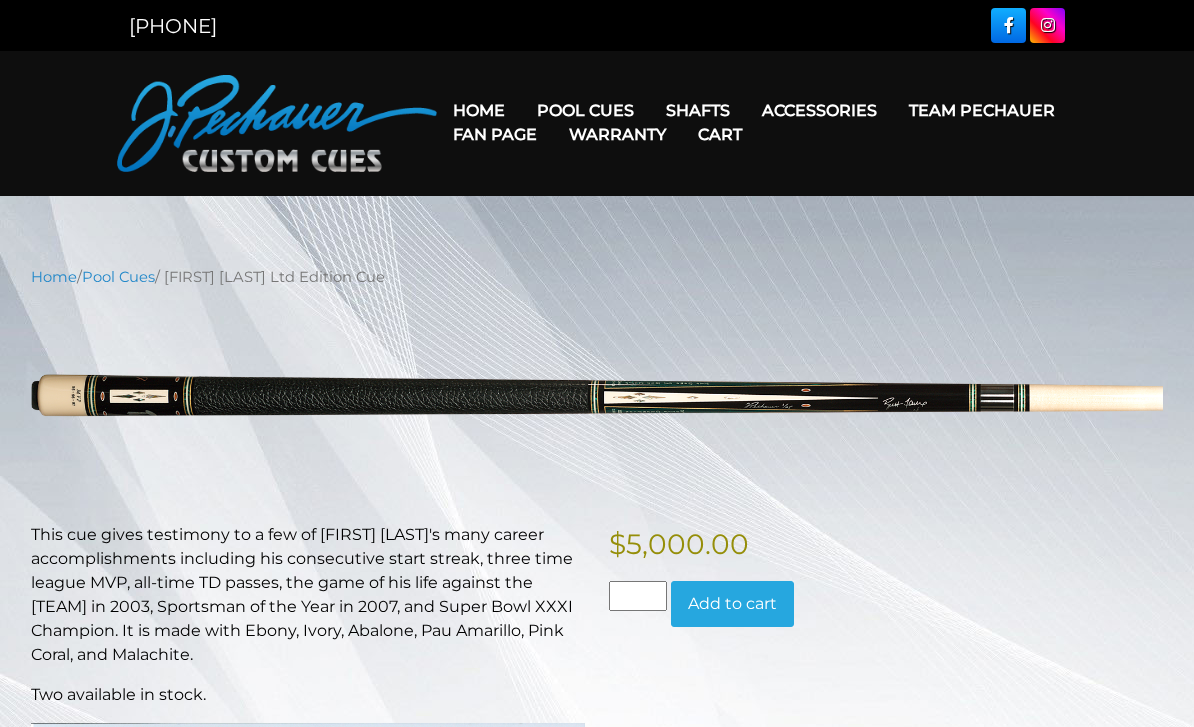 click on "Team Pechauer" at bounding box center (982, 110) 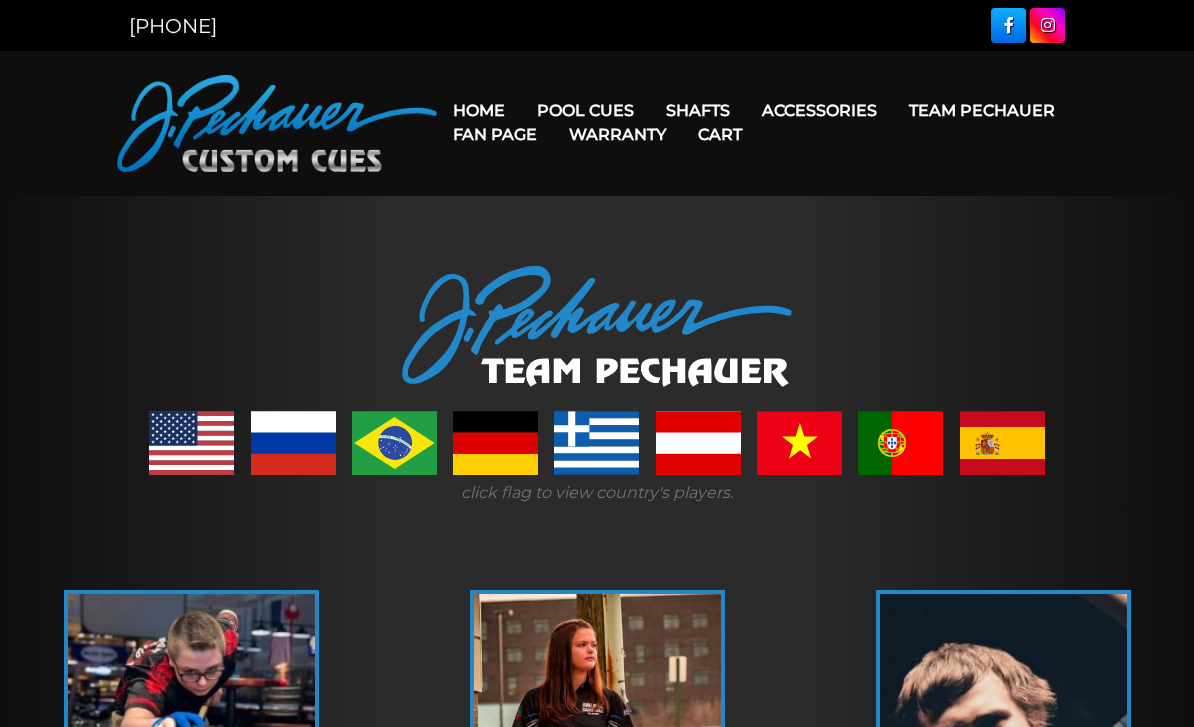 scroll, scrollTop: 0, scrollLeft: 0, axis: both 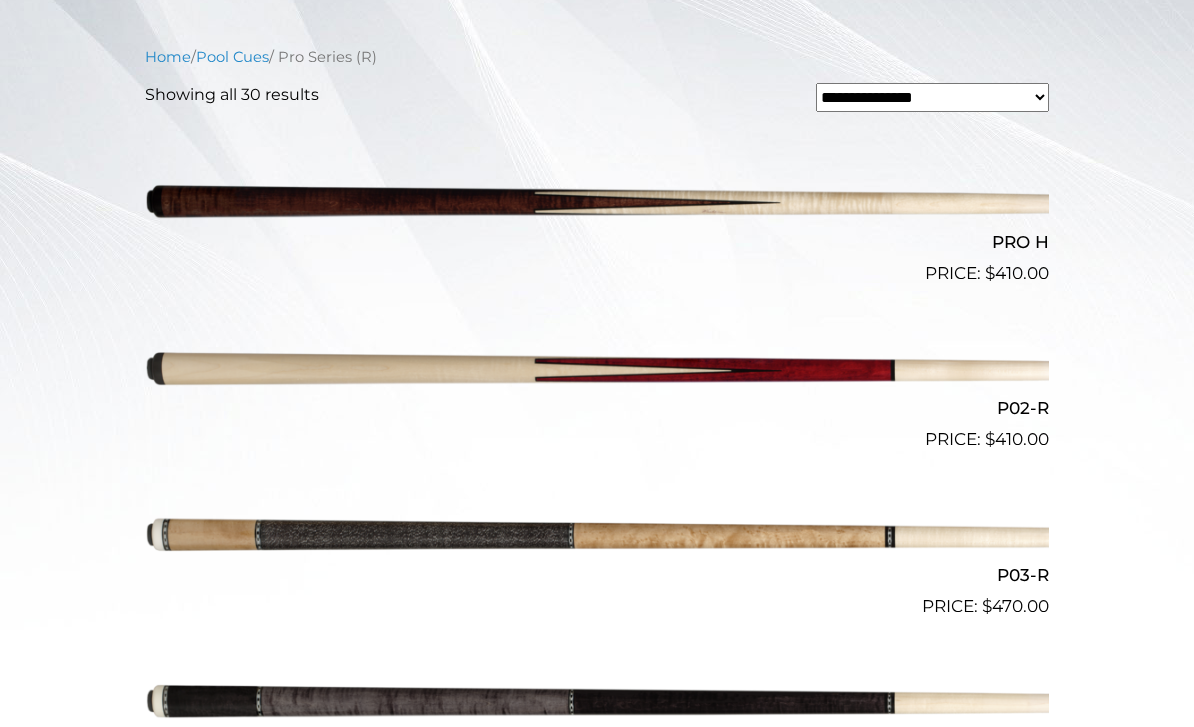 click on "**********" at bounding box center [932, 97] 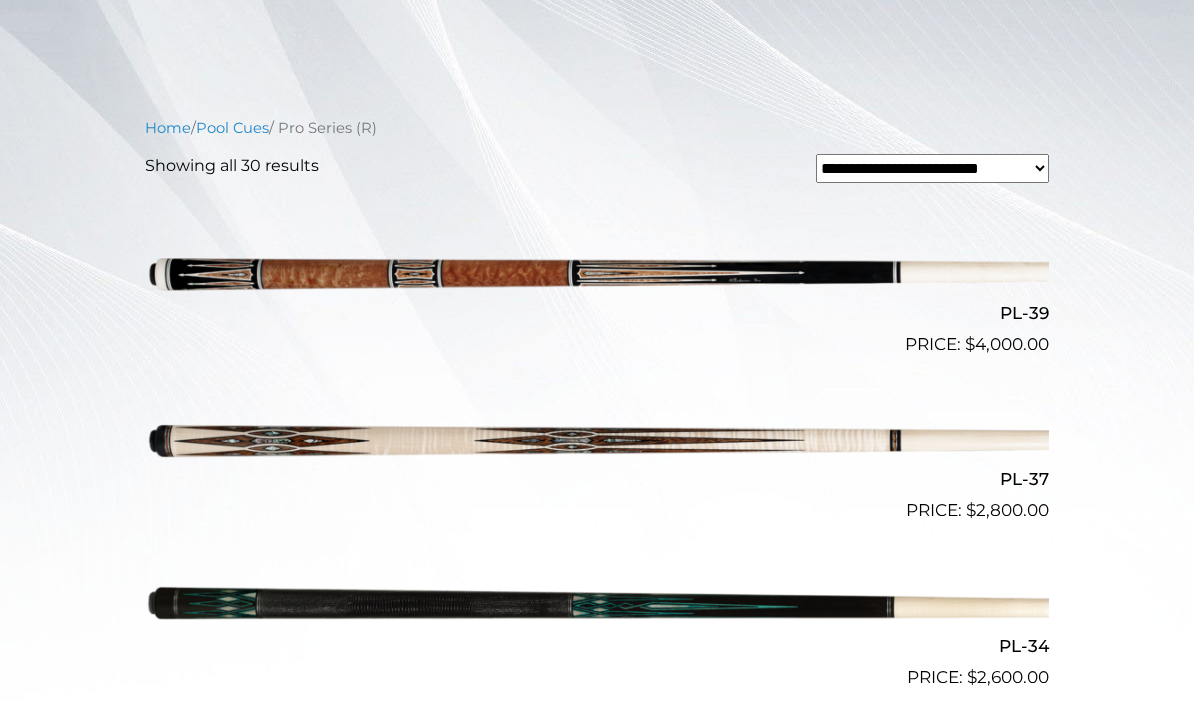 scroll, scrollTop: 0, scrollLeft: 0, axis: both 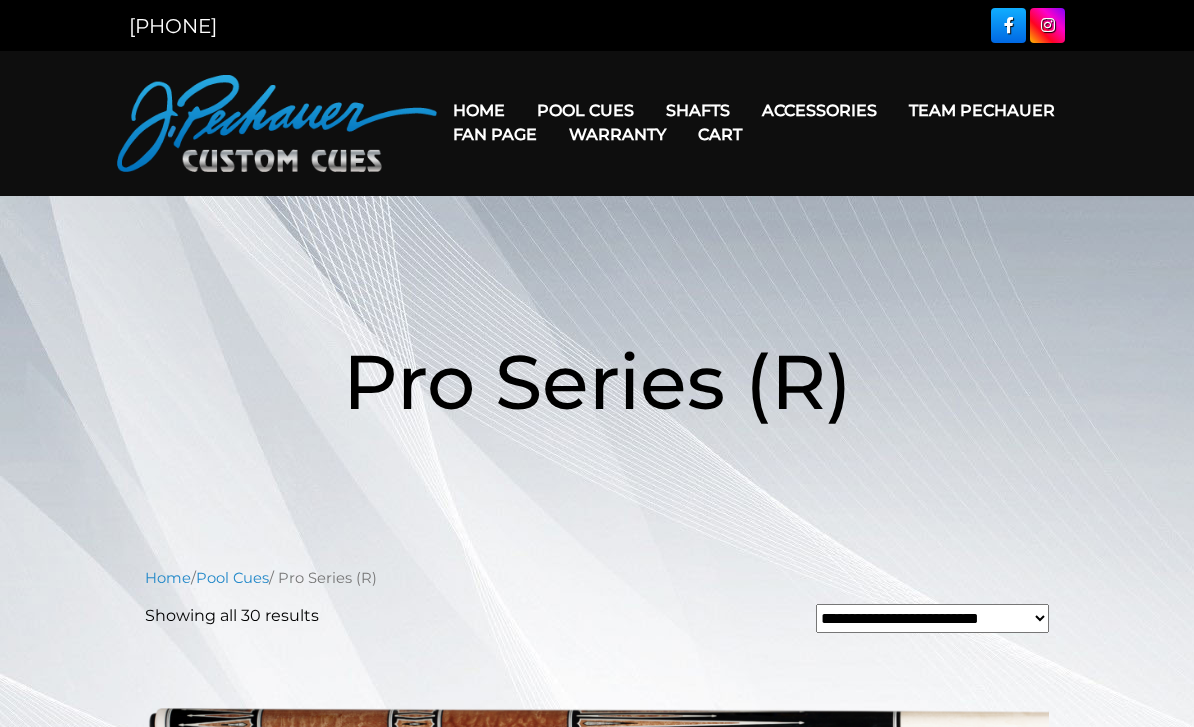 click on "JP Series (T) – NEW" at bounding box center [654, 167] 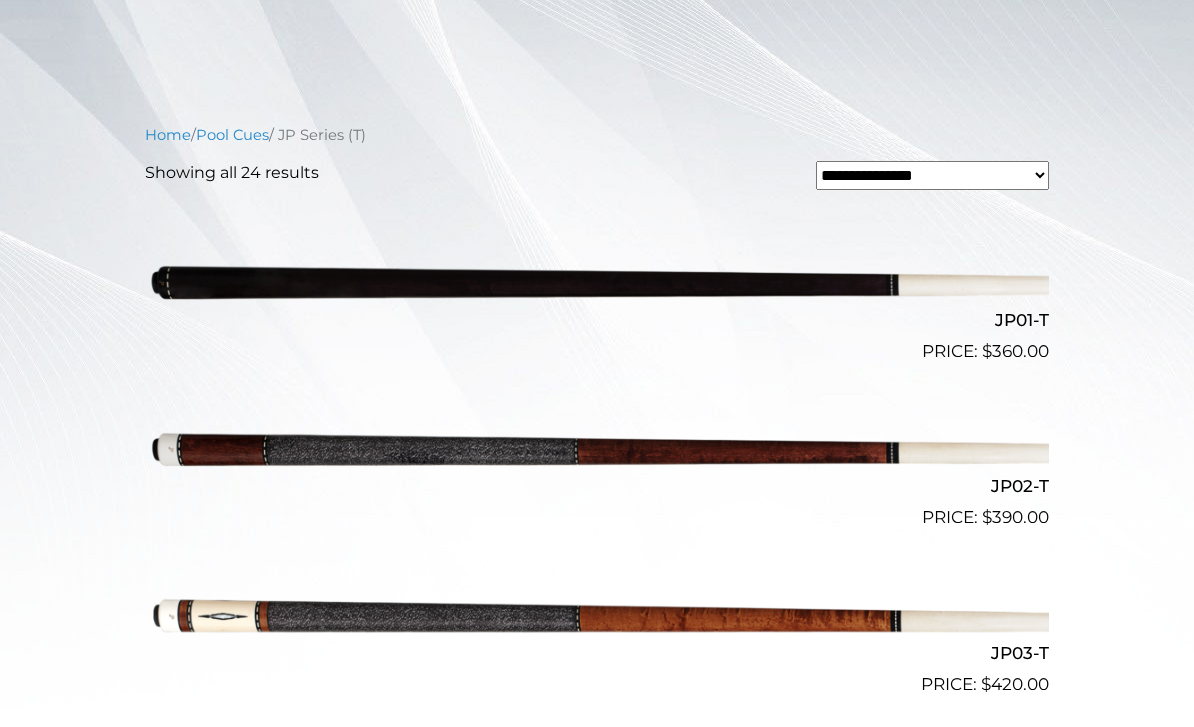 scroll, scrollTop: 470, scrollLeft: 0, axis: vertical 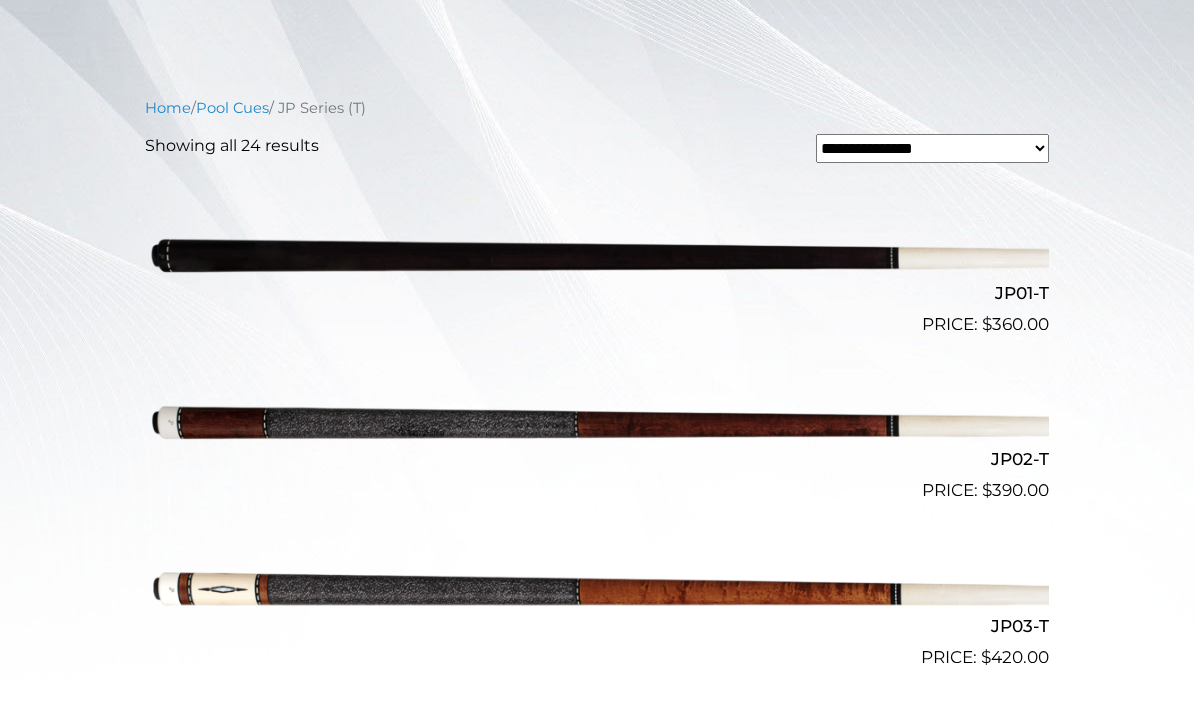 click on "**********" at bounding box center (932, 148) 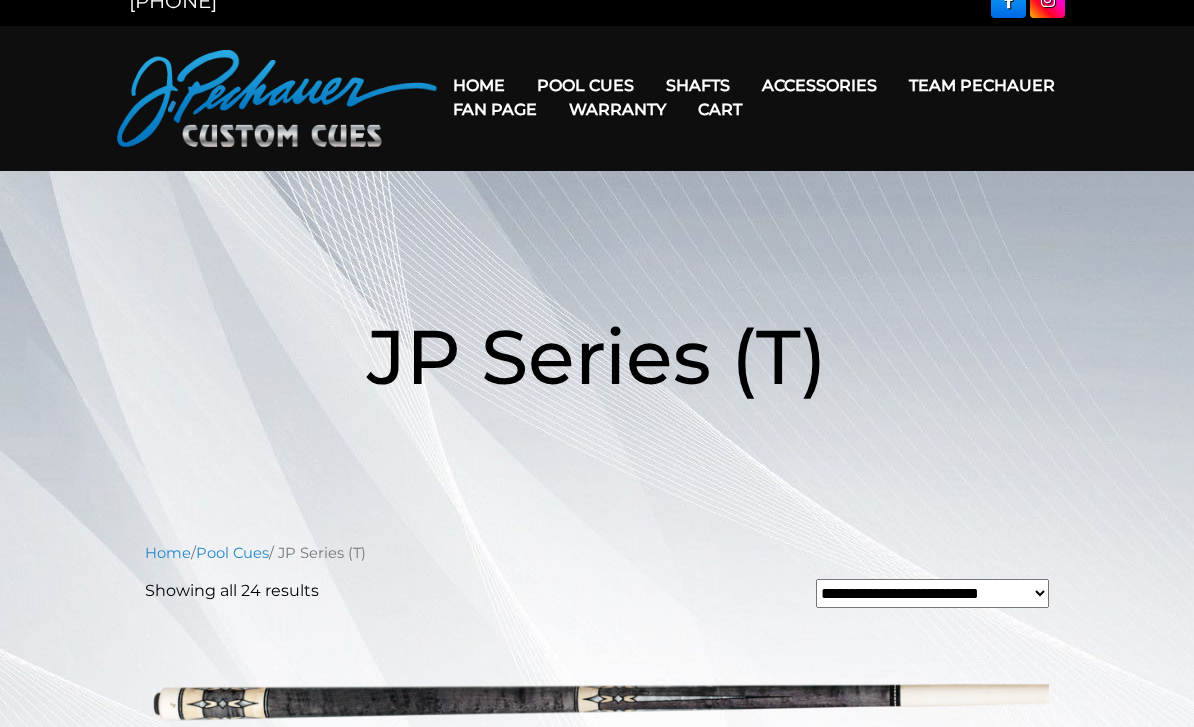 scroll, scrollTop: 0, scrollLeft: 0, axis: both 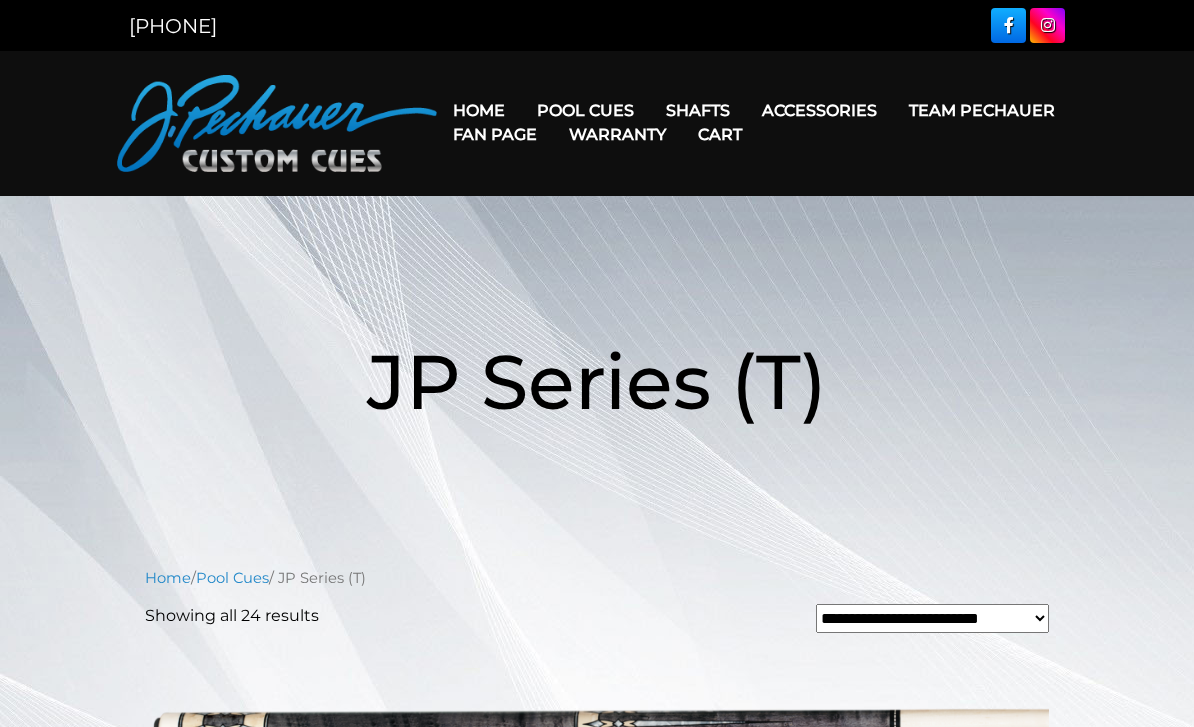click on "Cues for a Cause" at bounding box center [654, 139] 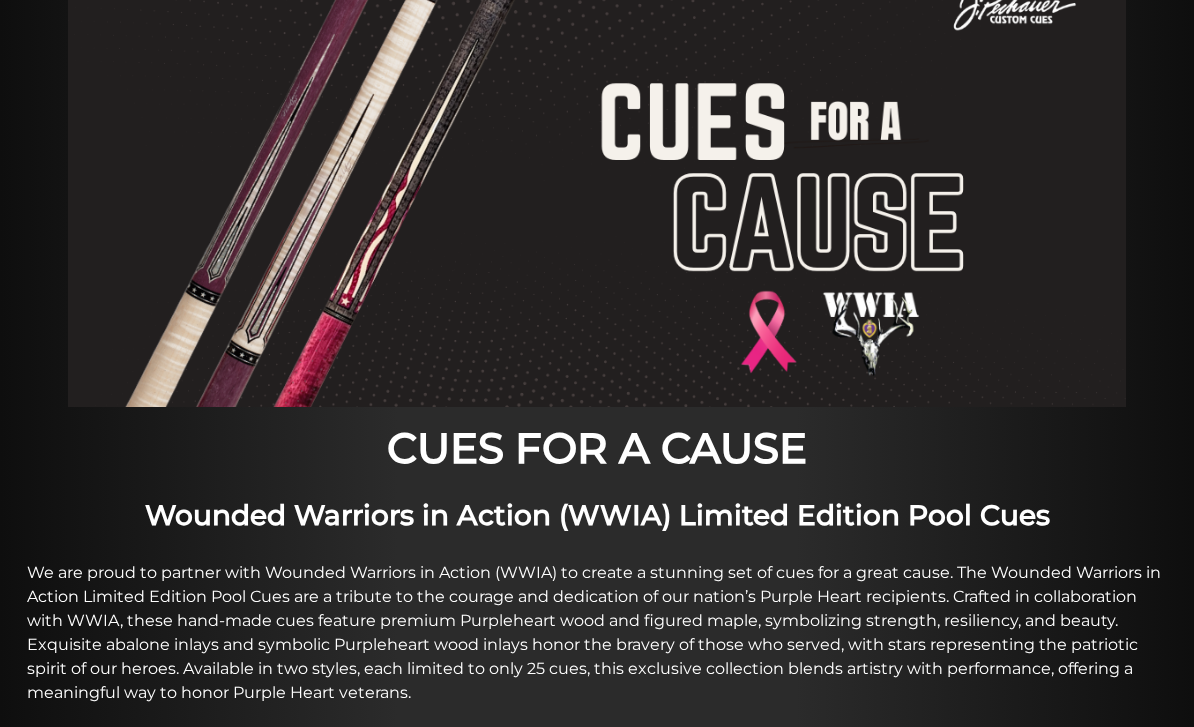 scroll, scrollTop: 0, scrollLeft: 0, axis: both 